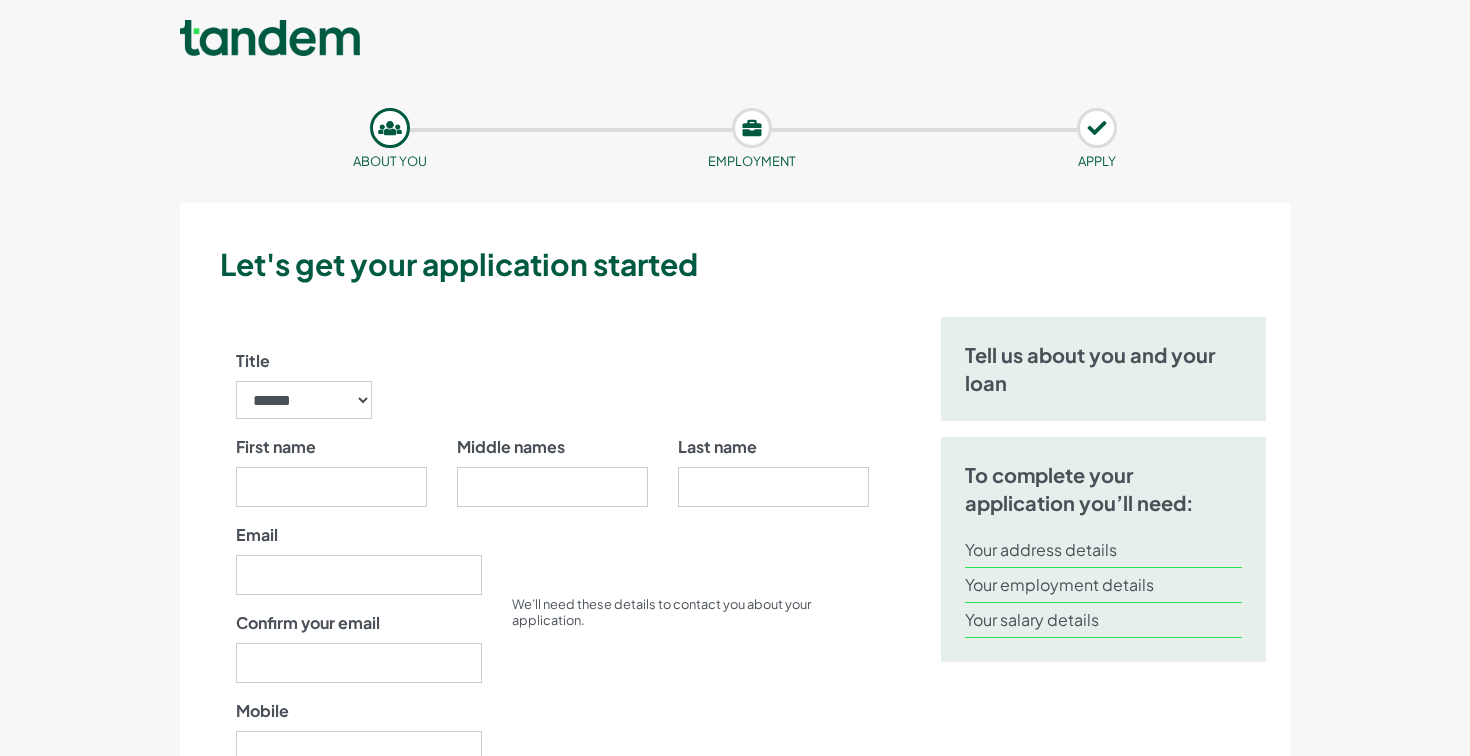 scroll, scrollTop: 0, scrollLeft: 0, axis: both 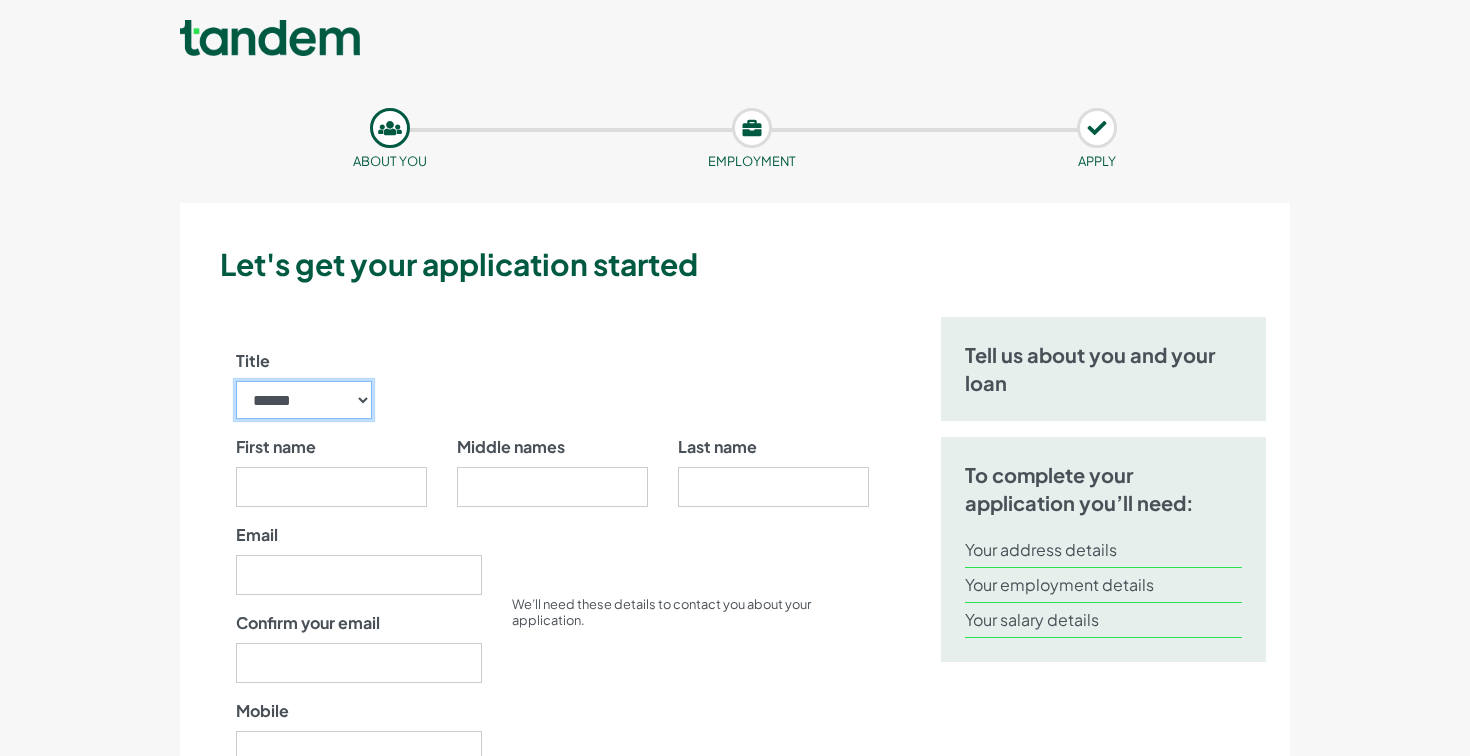 select on "**" 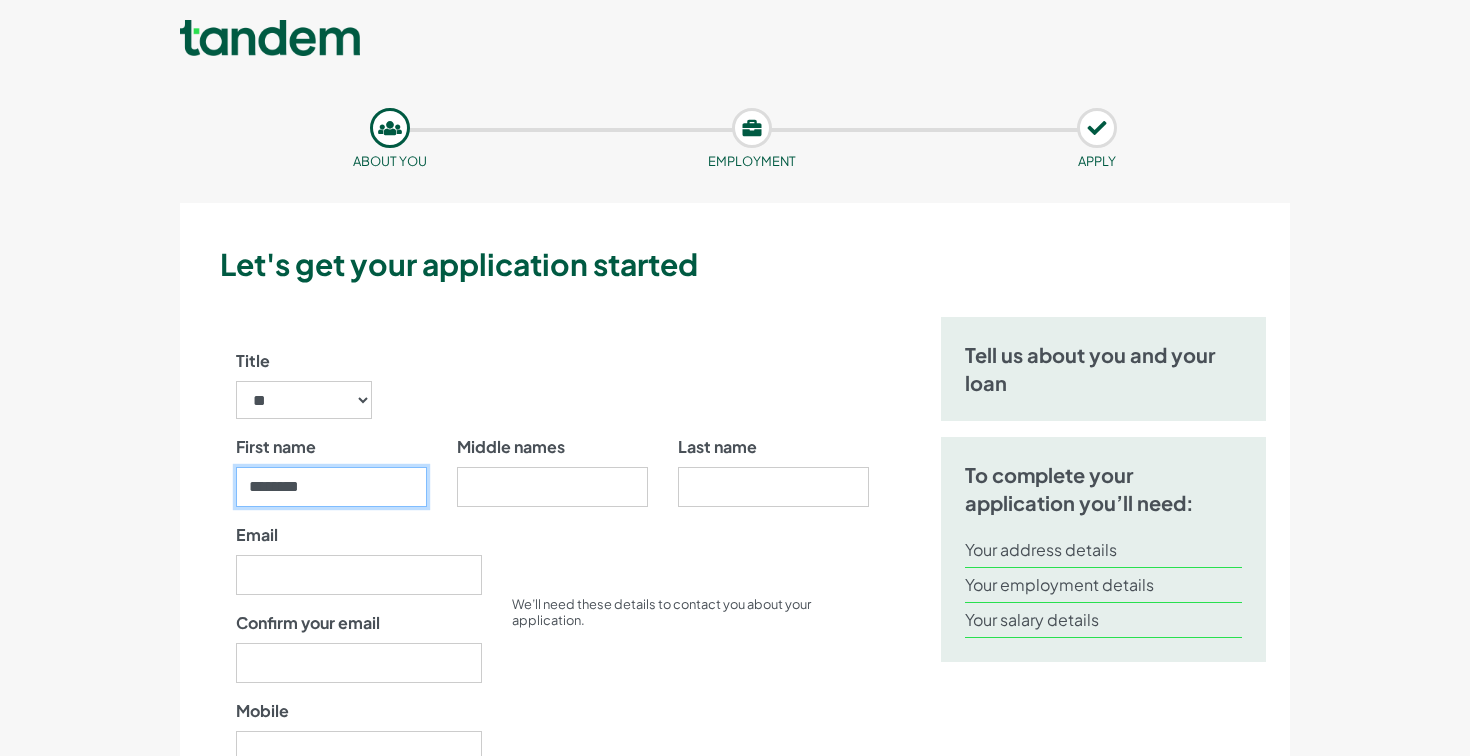 type on "********" 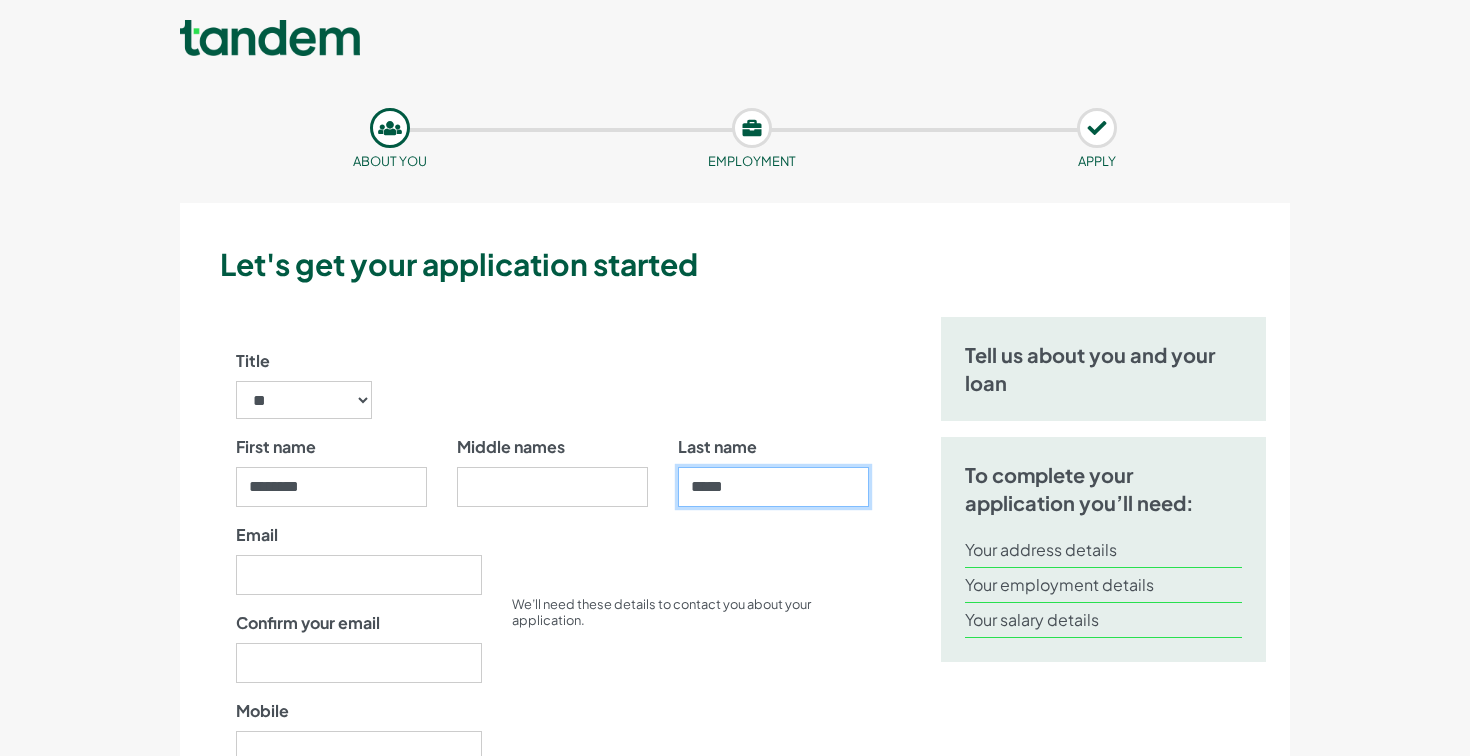 type on "*****" 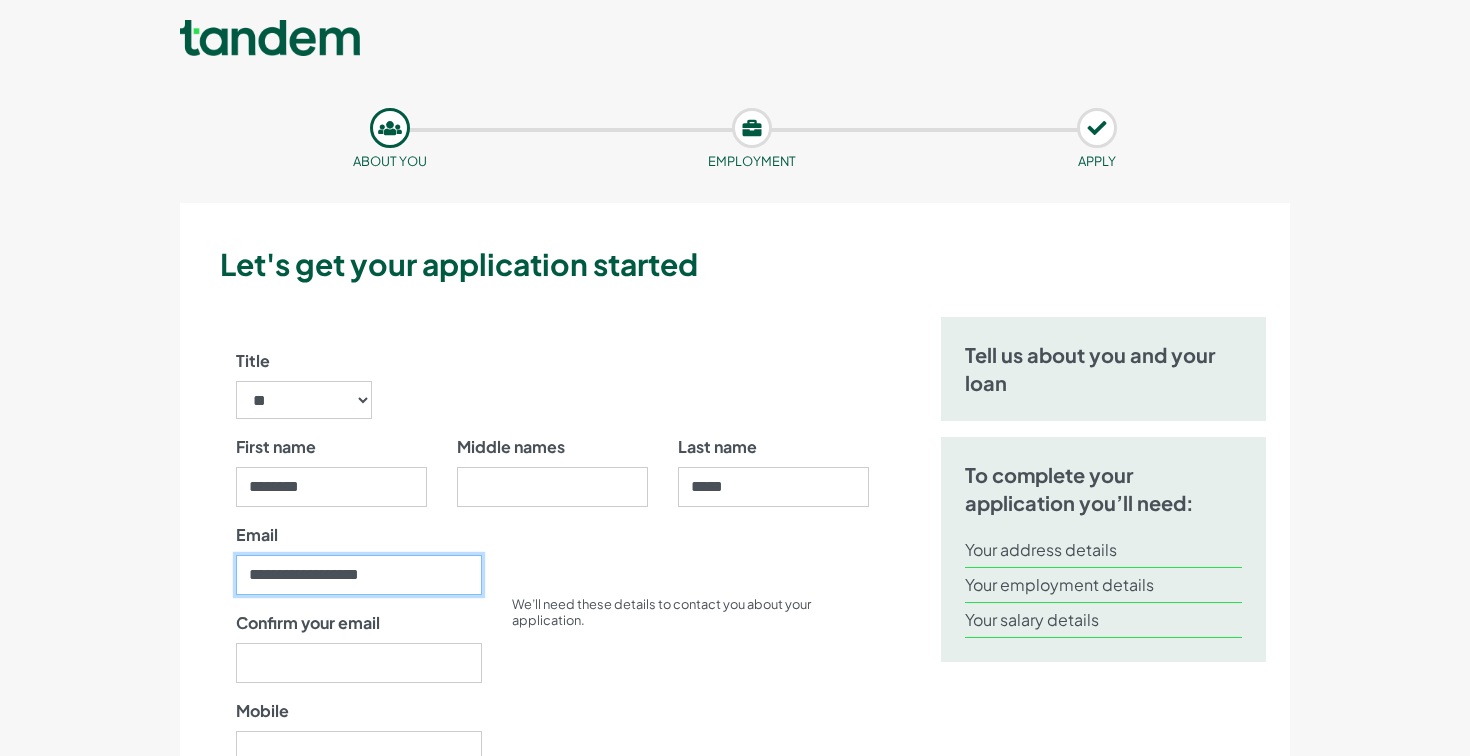 type on "**********" 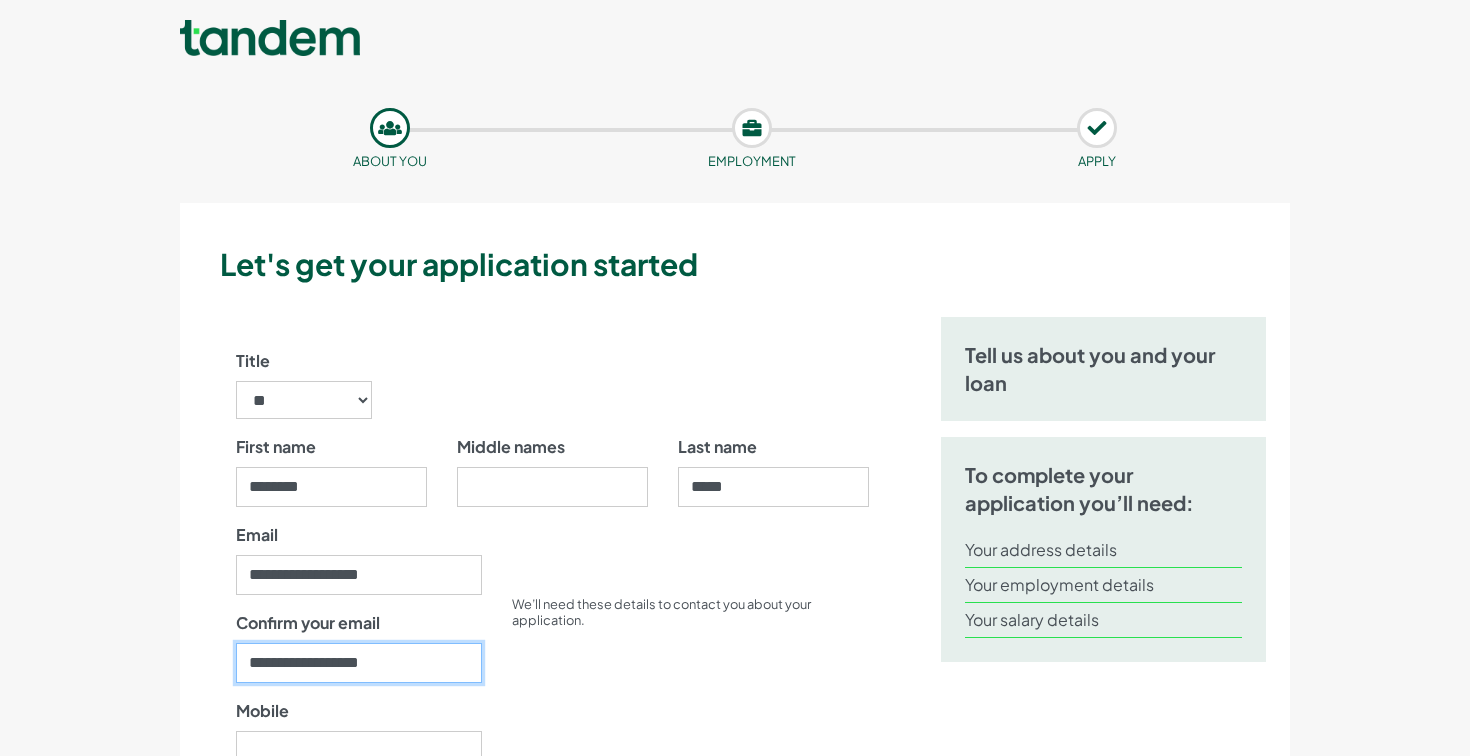 type on "**********" 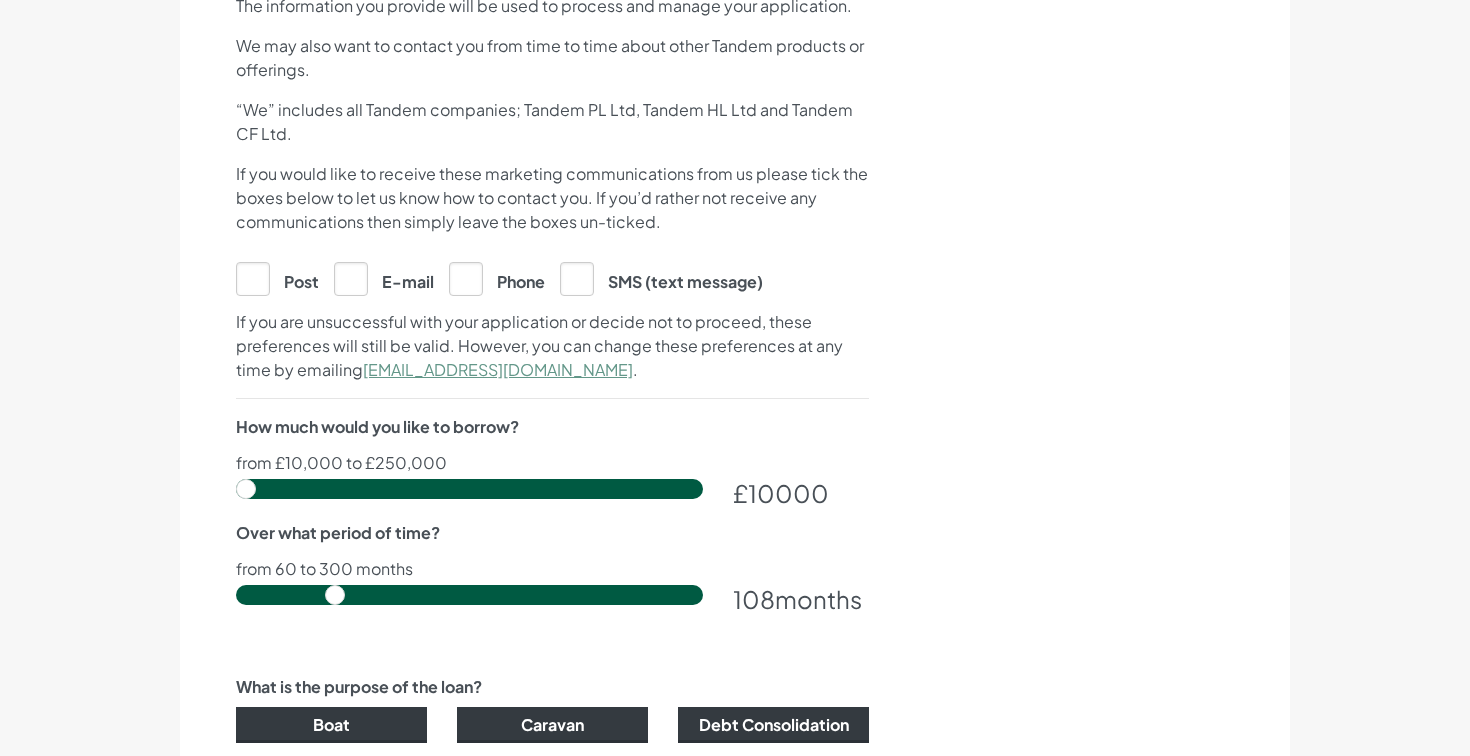scroll, scrollTop: 928, scrollLeft: 0, axis: vertical 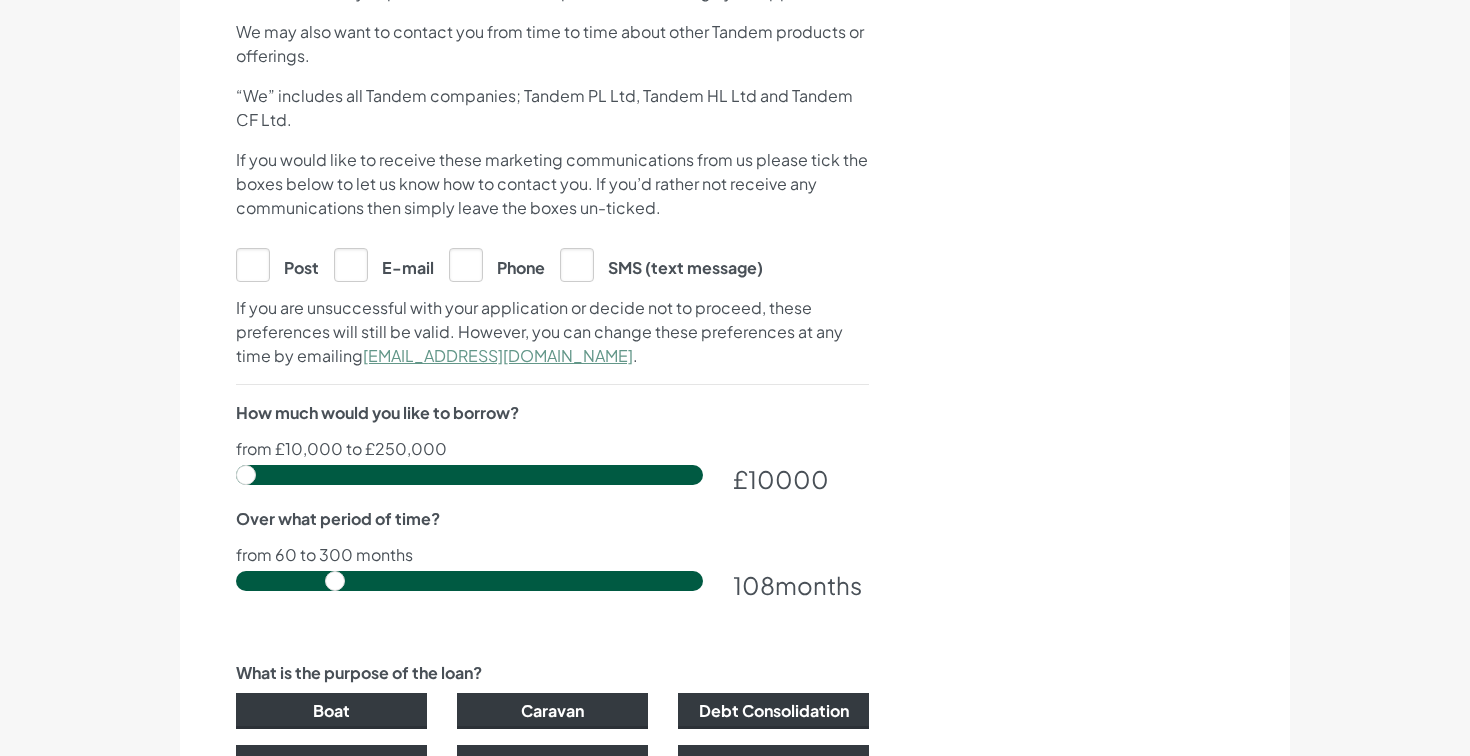 type on "07862067135" 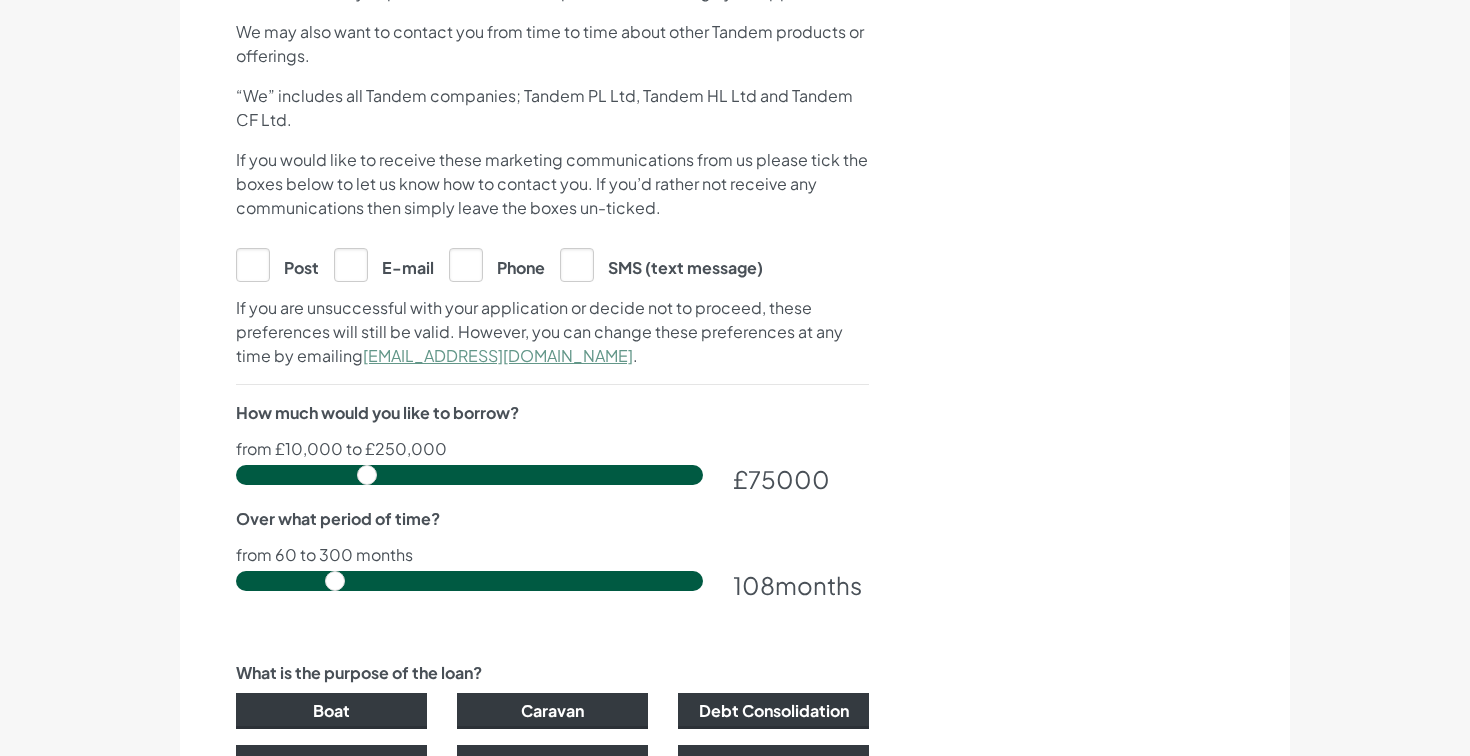 drag, startPoint x: 251, startPoint y: 476, endPoint x: 367, endPoint y: 464, distance: 116.61904 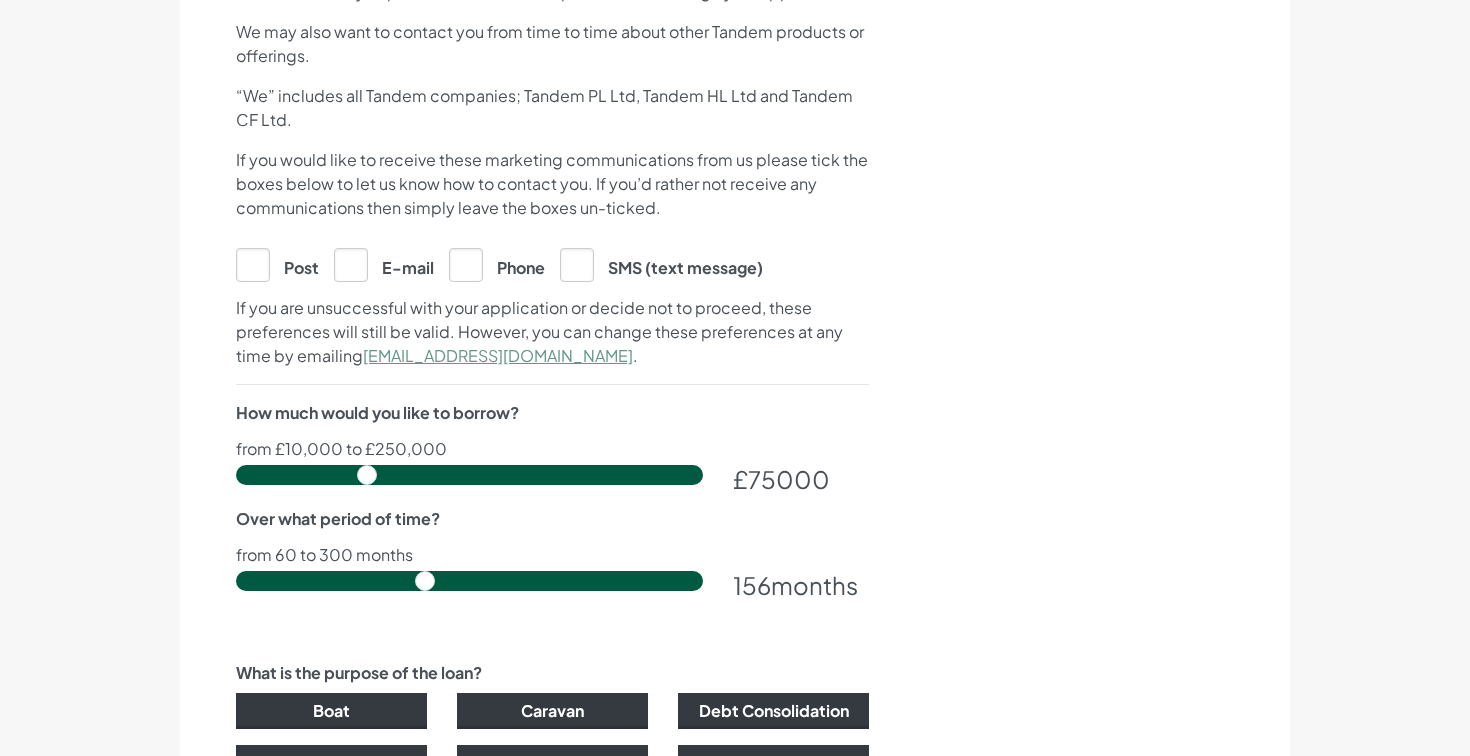 drag, startPoint x: 337, startPoint y: 582, endPoint x: 418, endPoint y: 574, distance: 81.394104 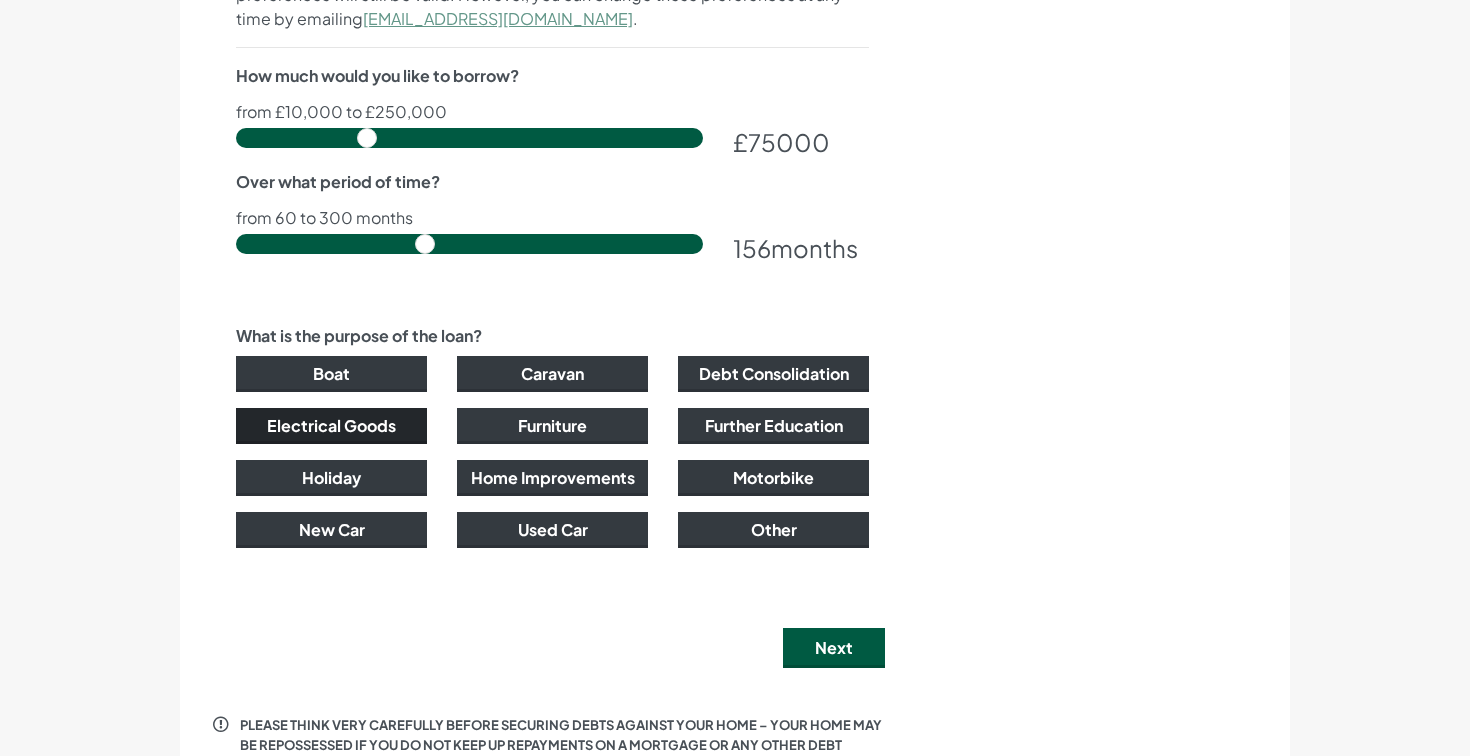 scroll, scrollTop: 1267, scrollLeft: 0, axis: vertical 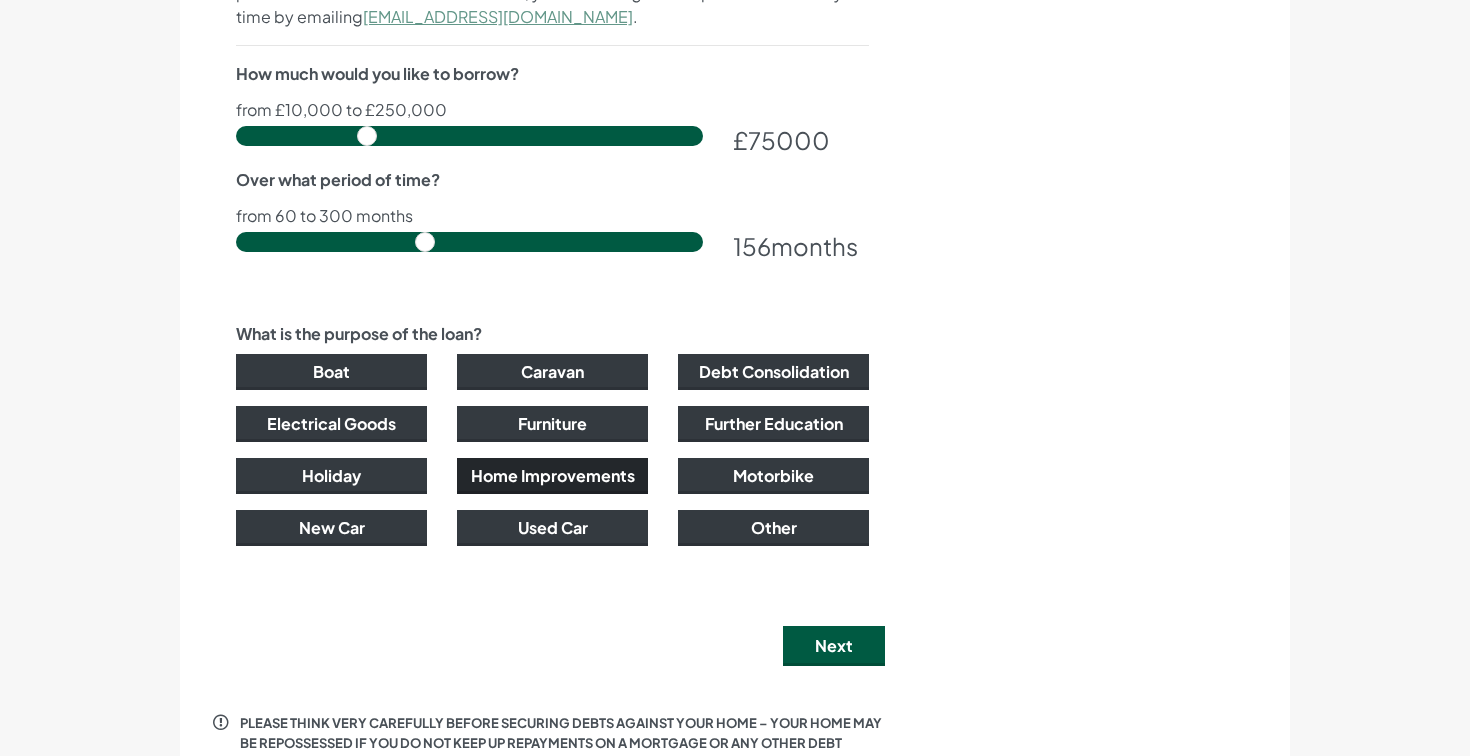 click on "Home Improvements" at bounding box center [552, 476] 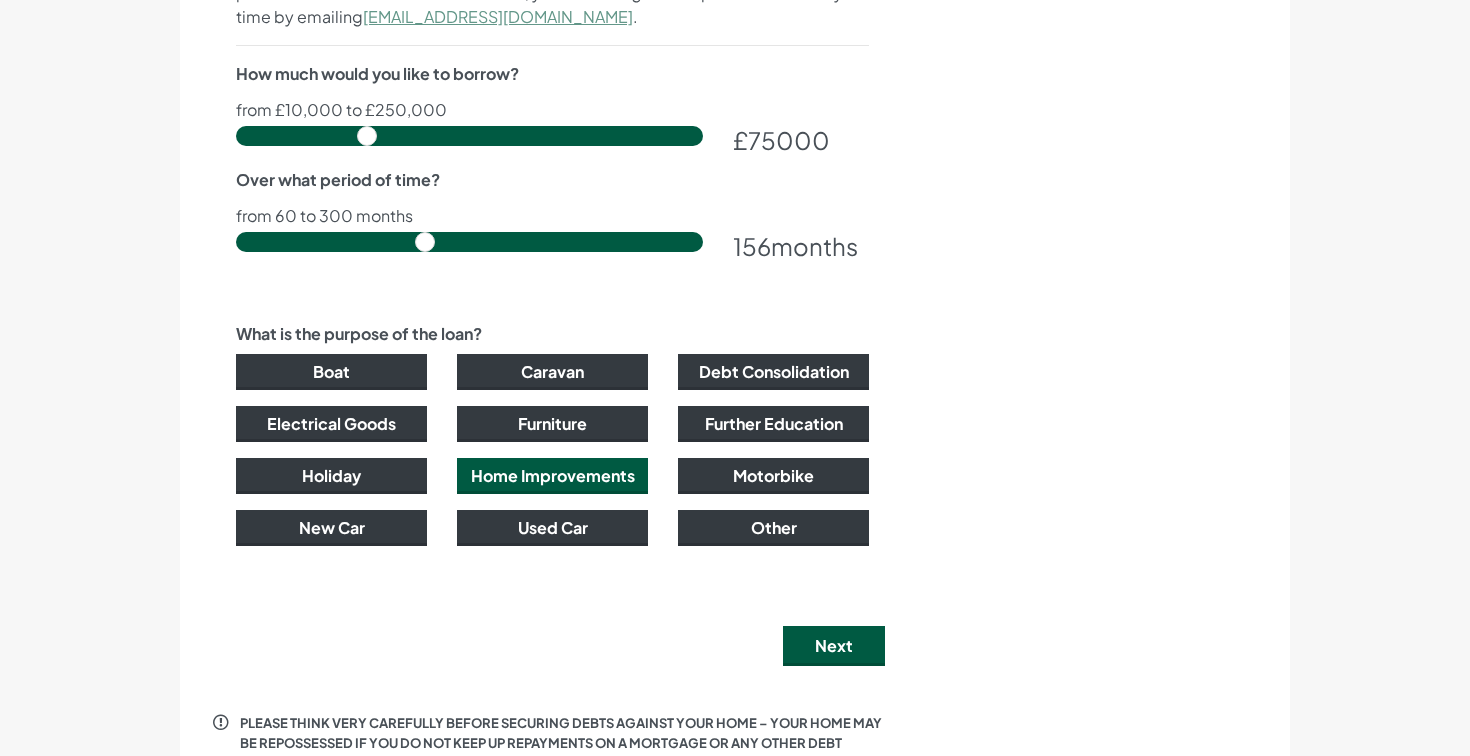 click on "Next" at bounding box center (834, 646) 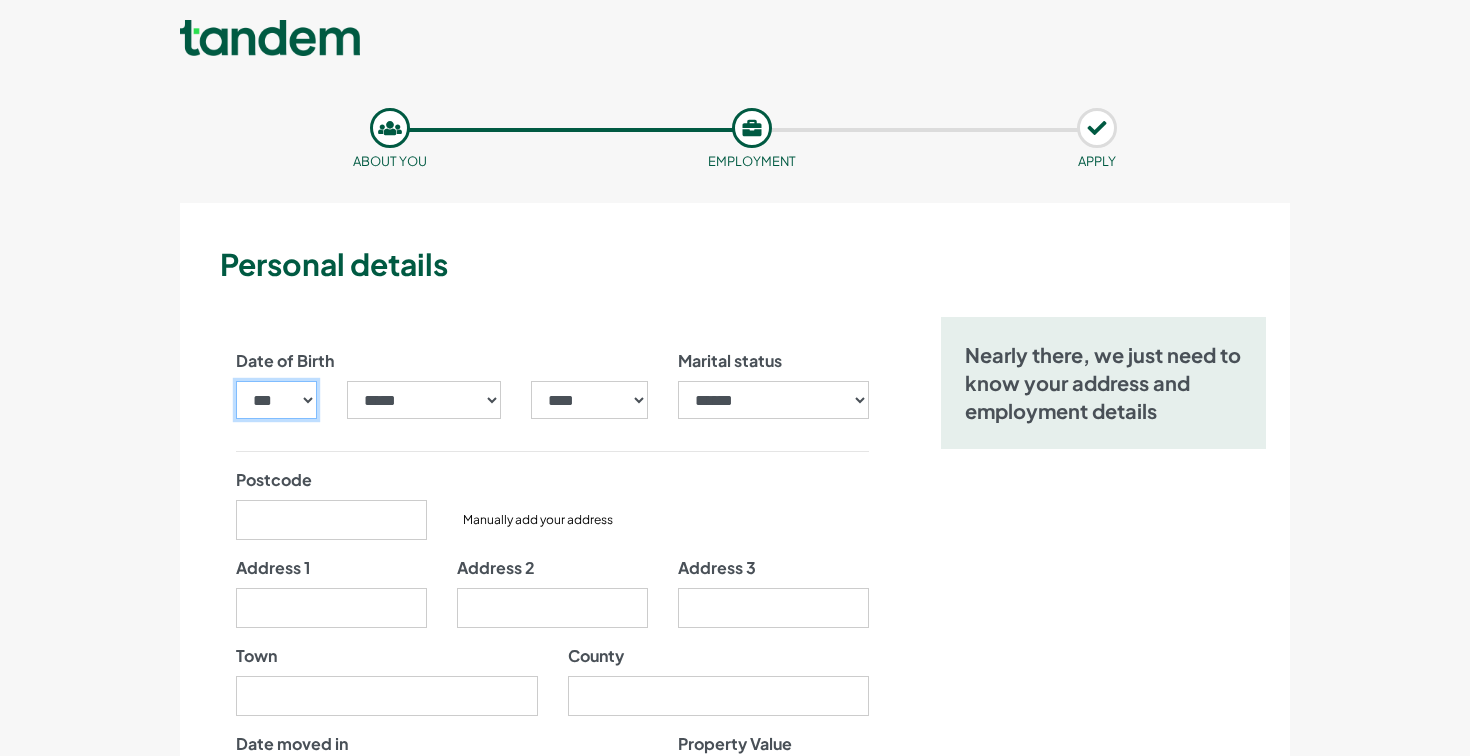 select on "**" 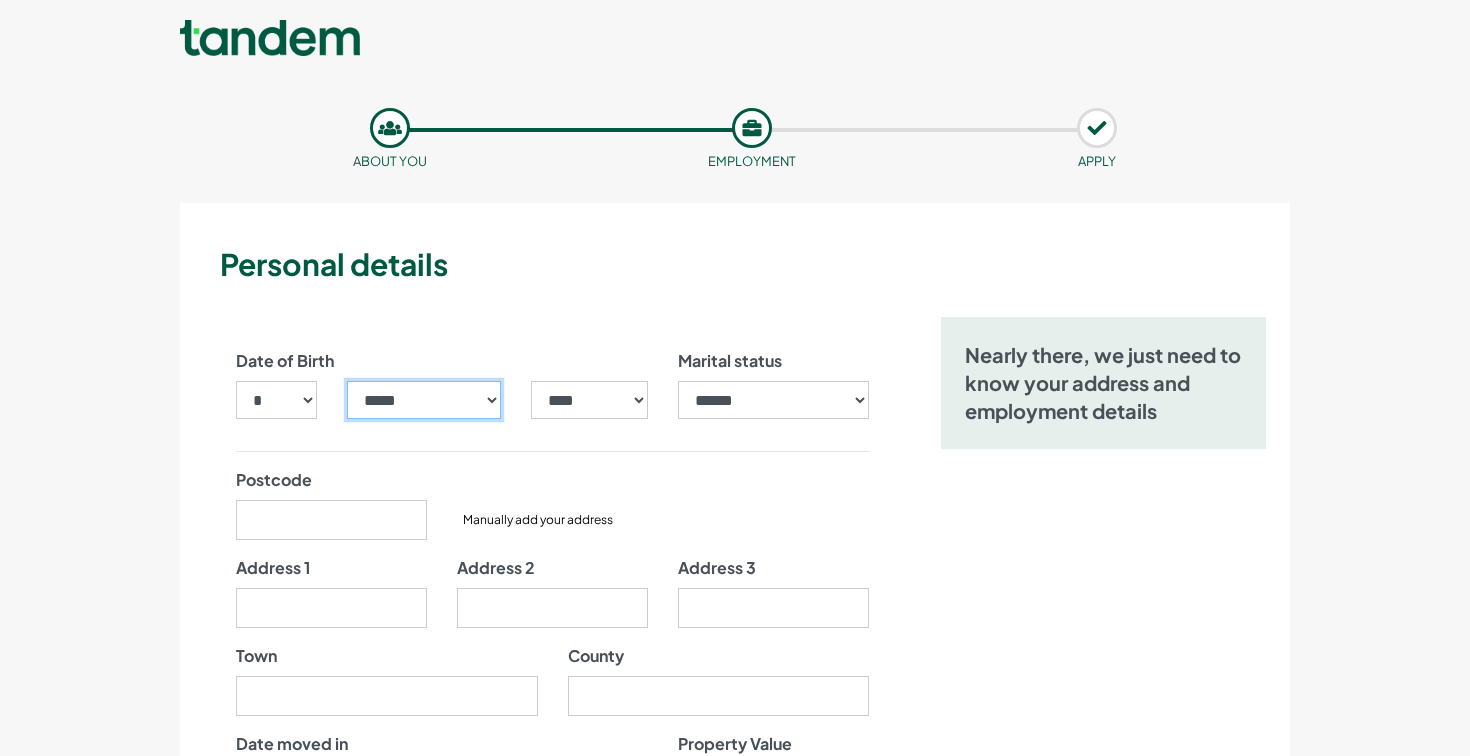 select on "**" 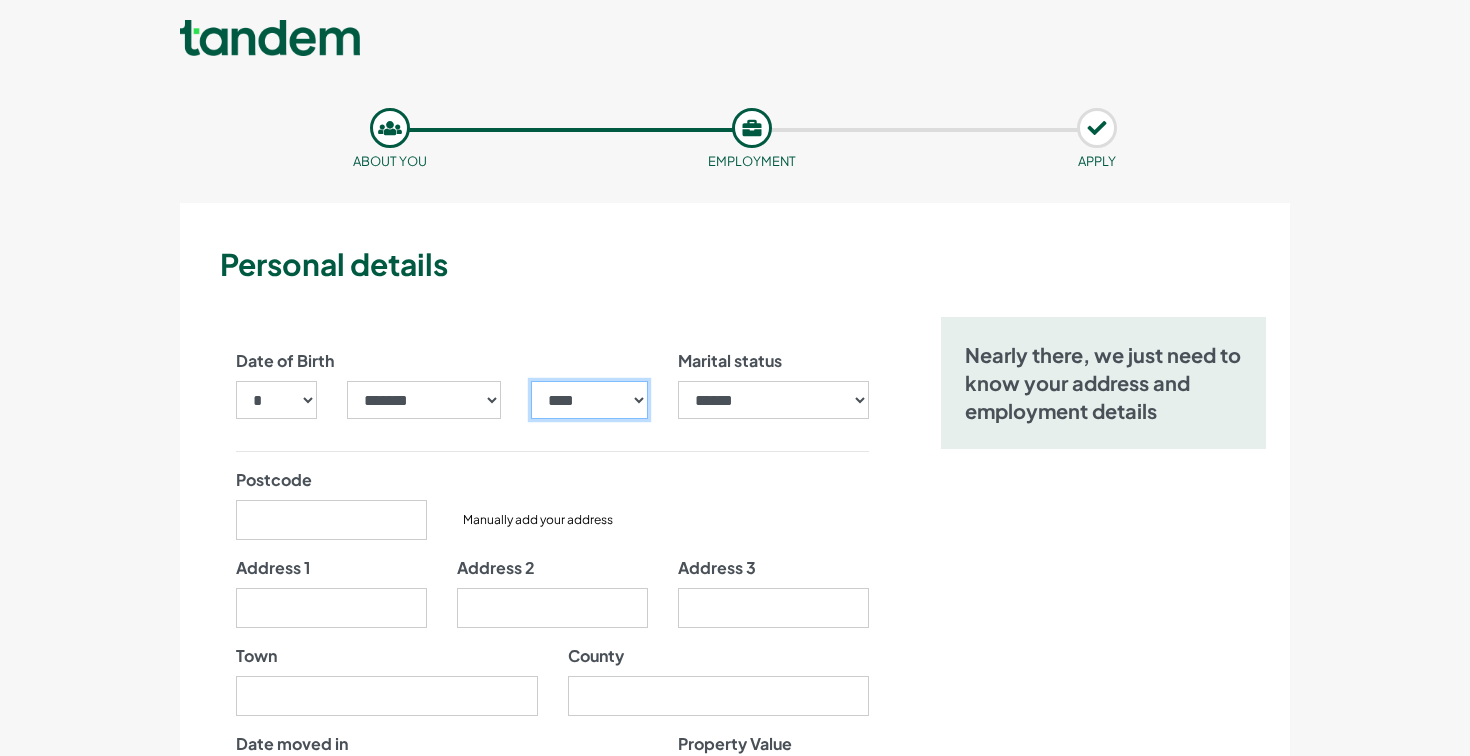 select on "****" 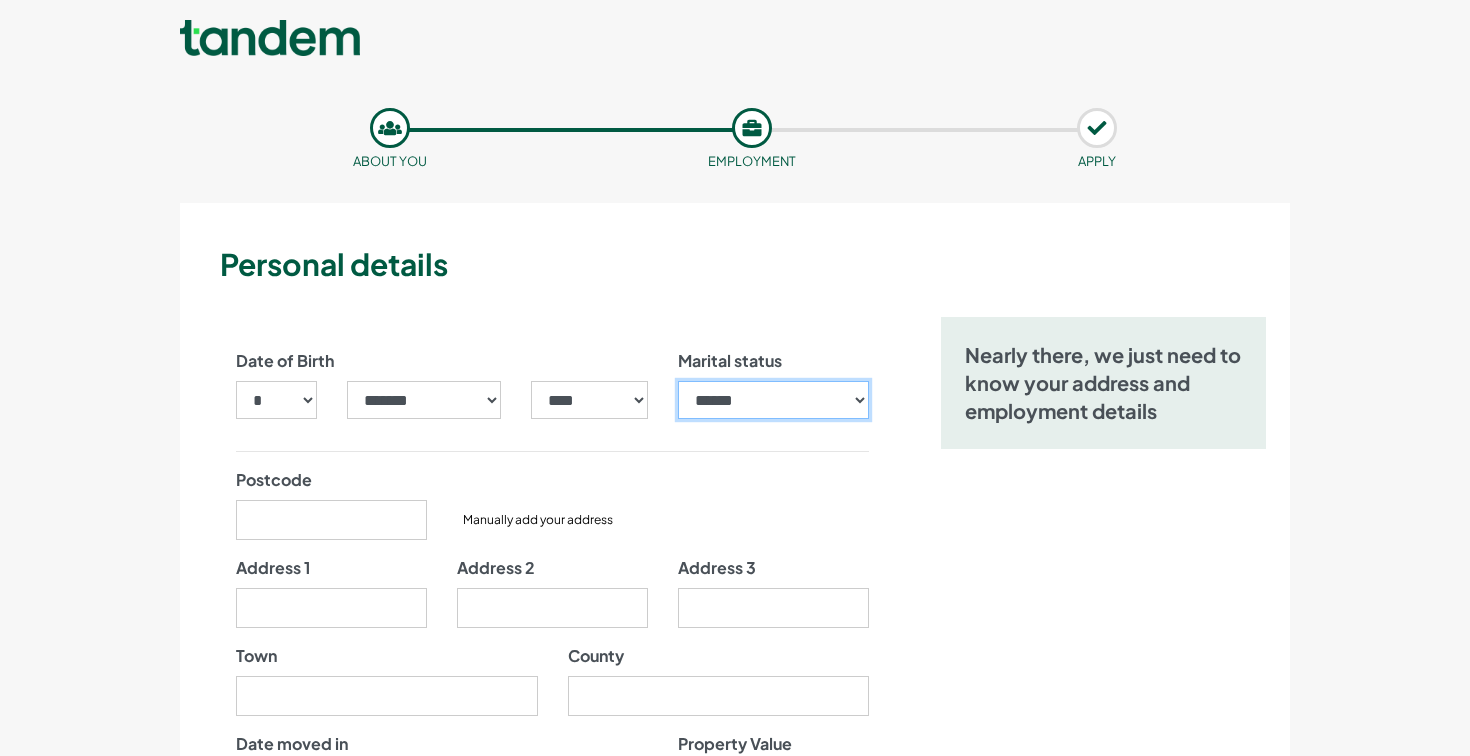 select on "*******" 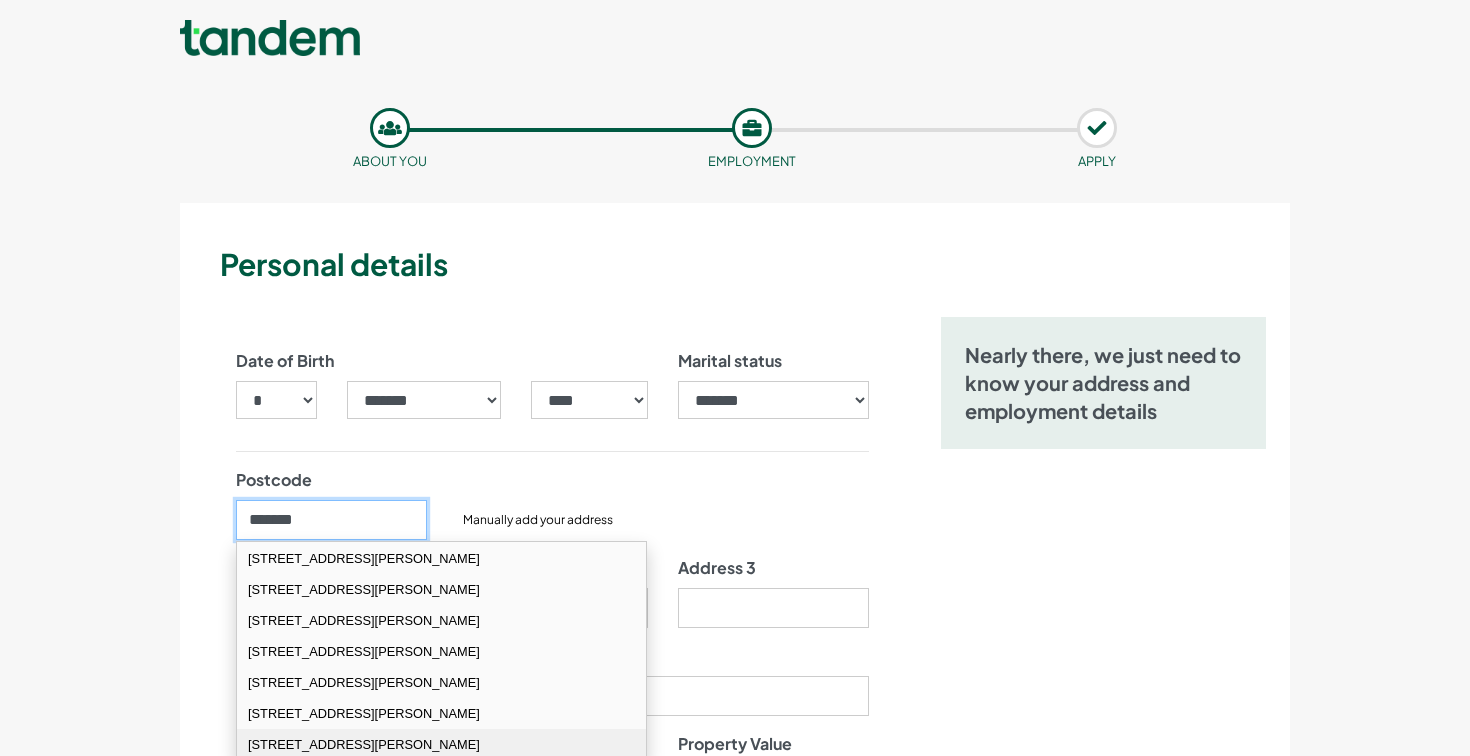 scroll, scrollTop: 926, scrollLeft: 0, axis: vertical 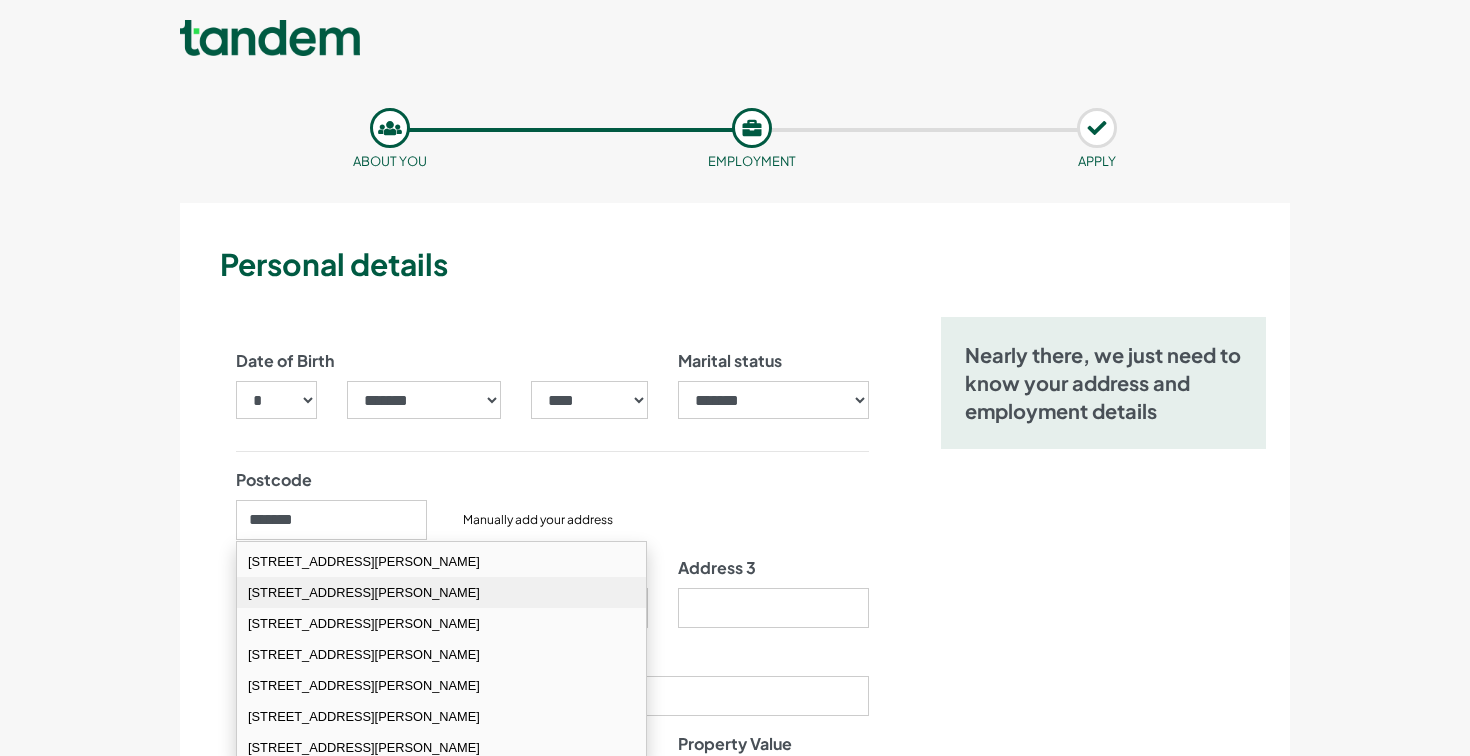 click on "101 Chaplin Road Stoke-on-Trent ST3 4RH" at bounding box center [441, 592] 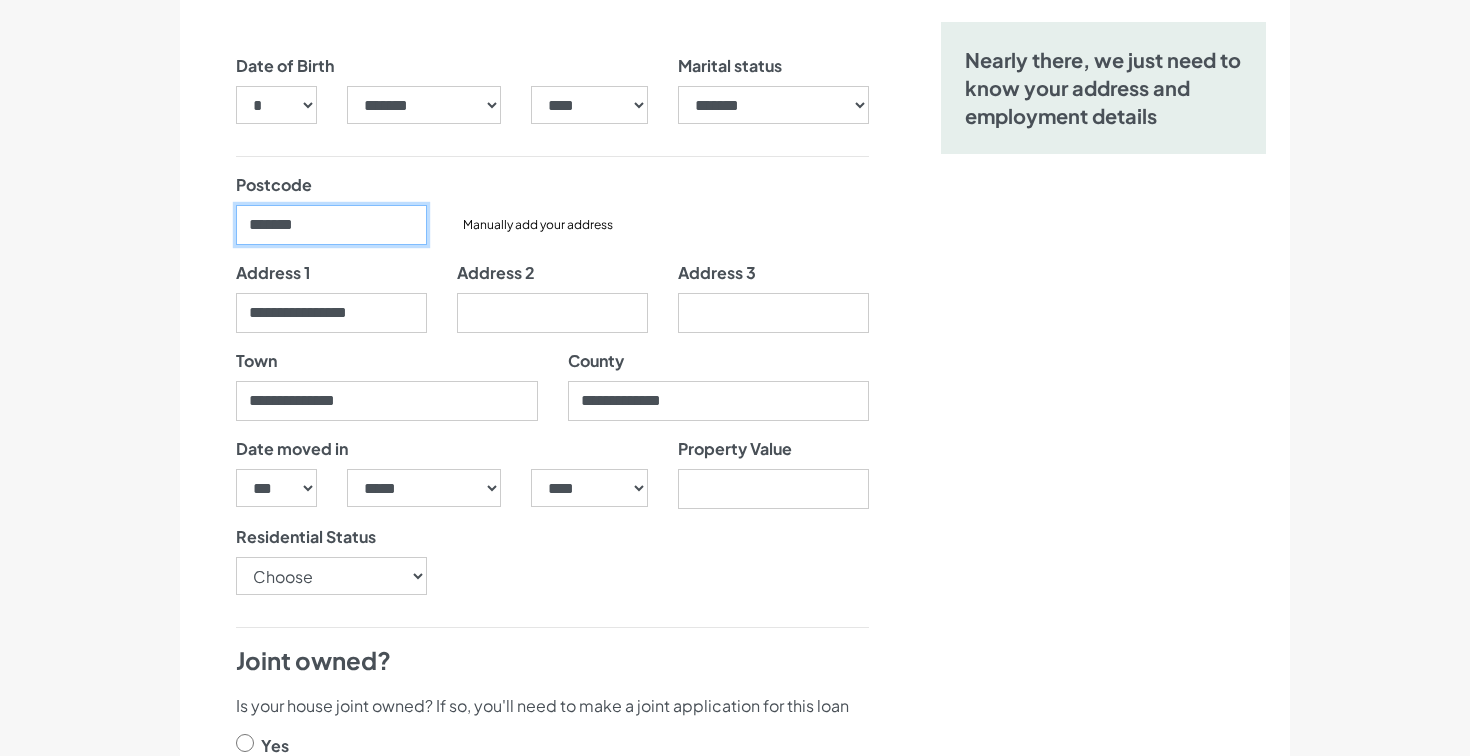 scroll, scrollTop: 317, scrollLeft: 0, axis: vertical 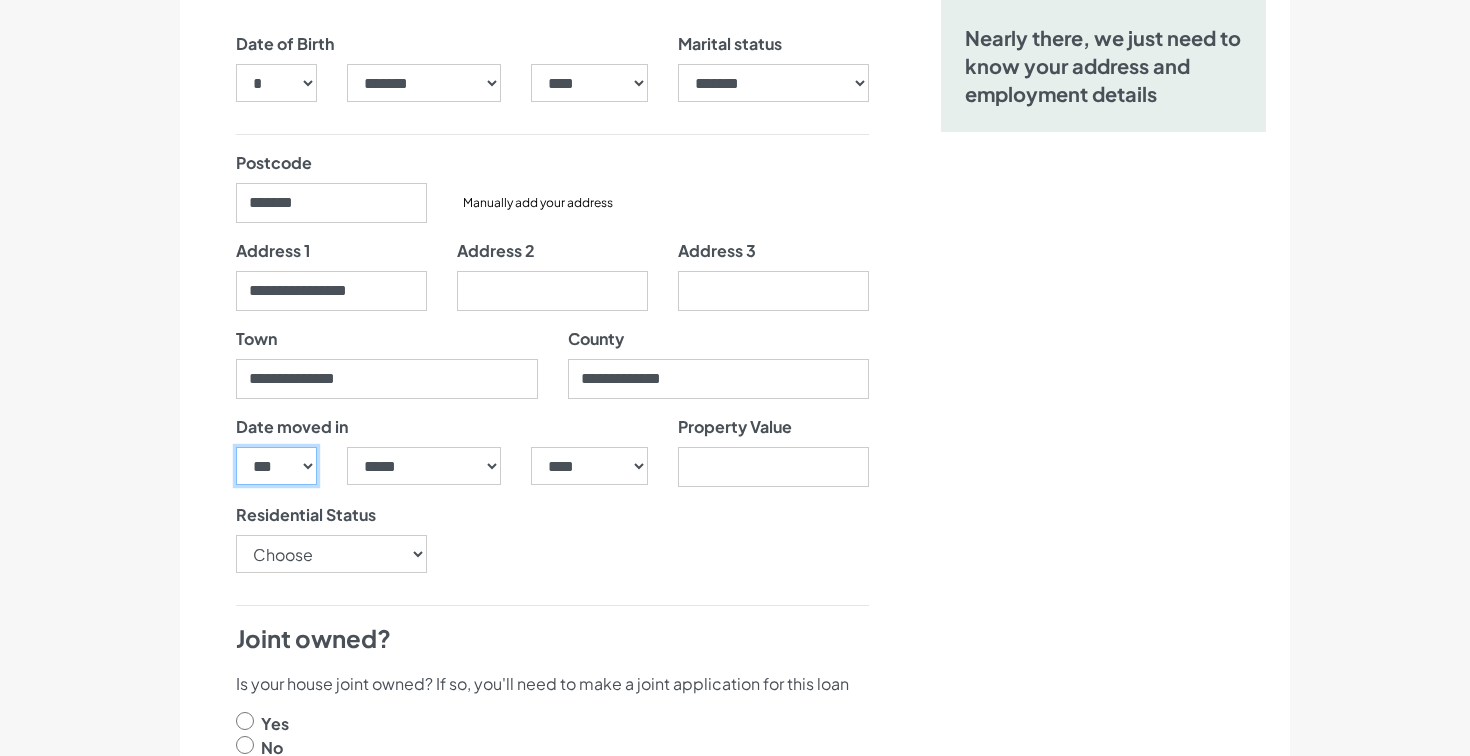 select on "**" 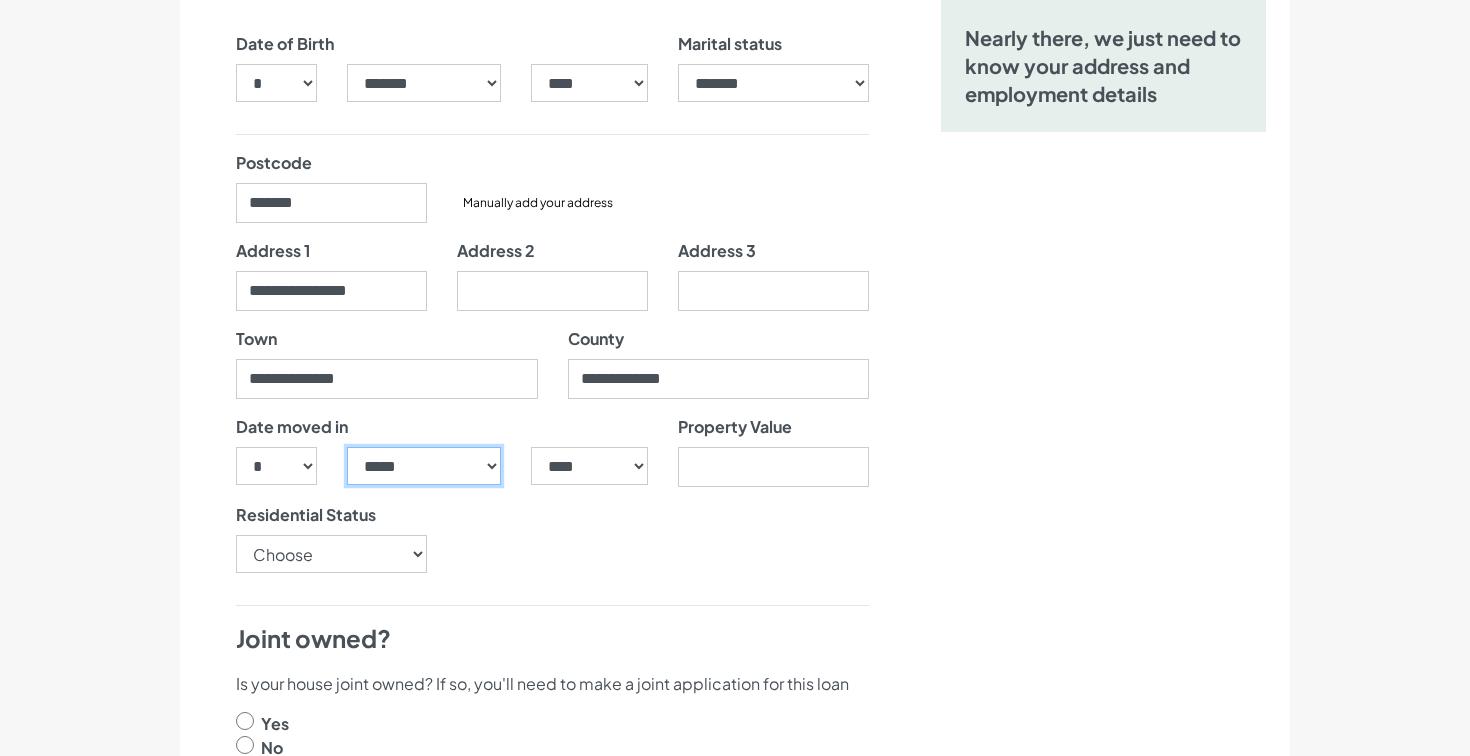 select on "**" 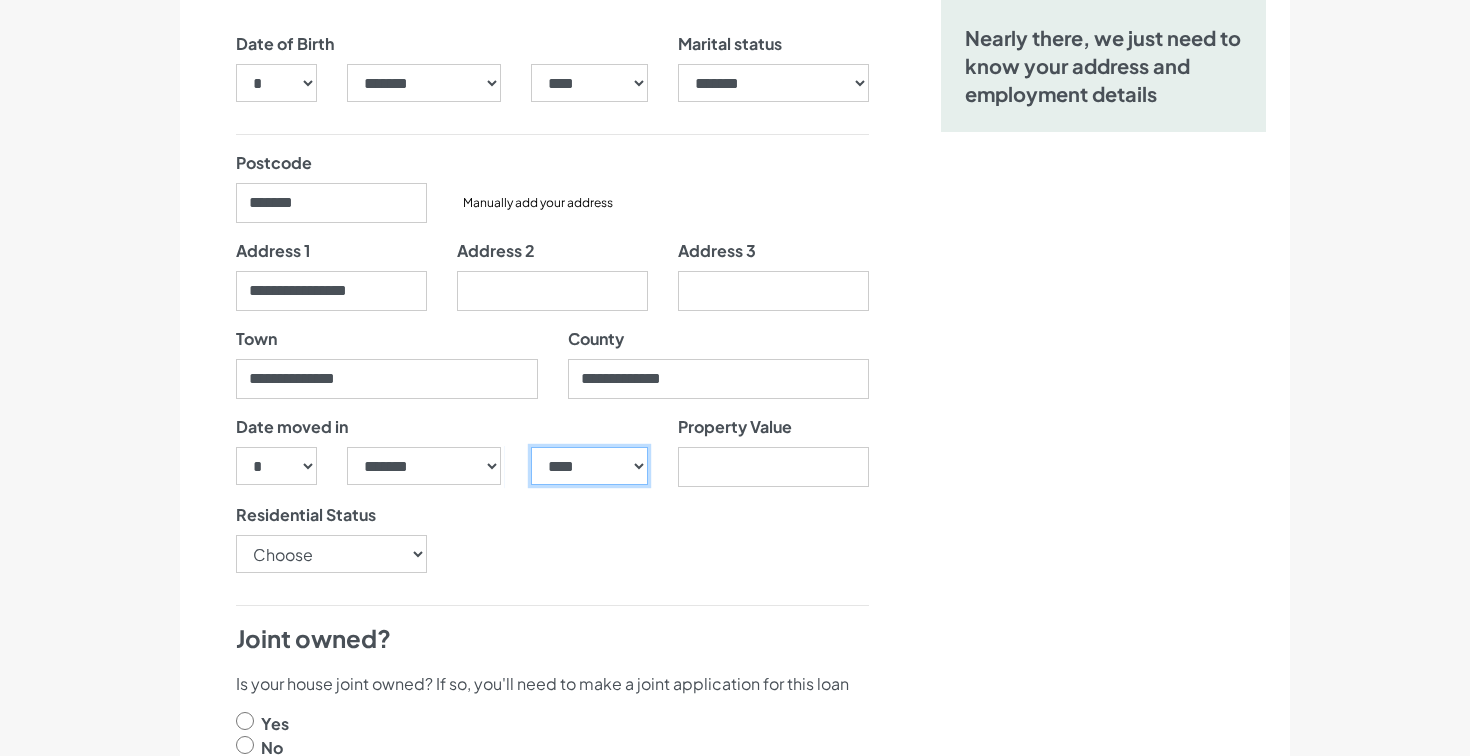 select on "****" 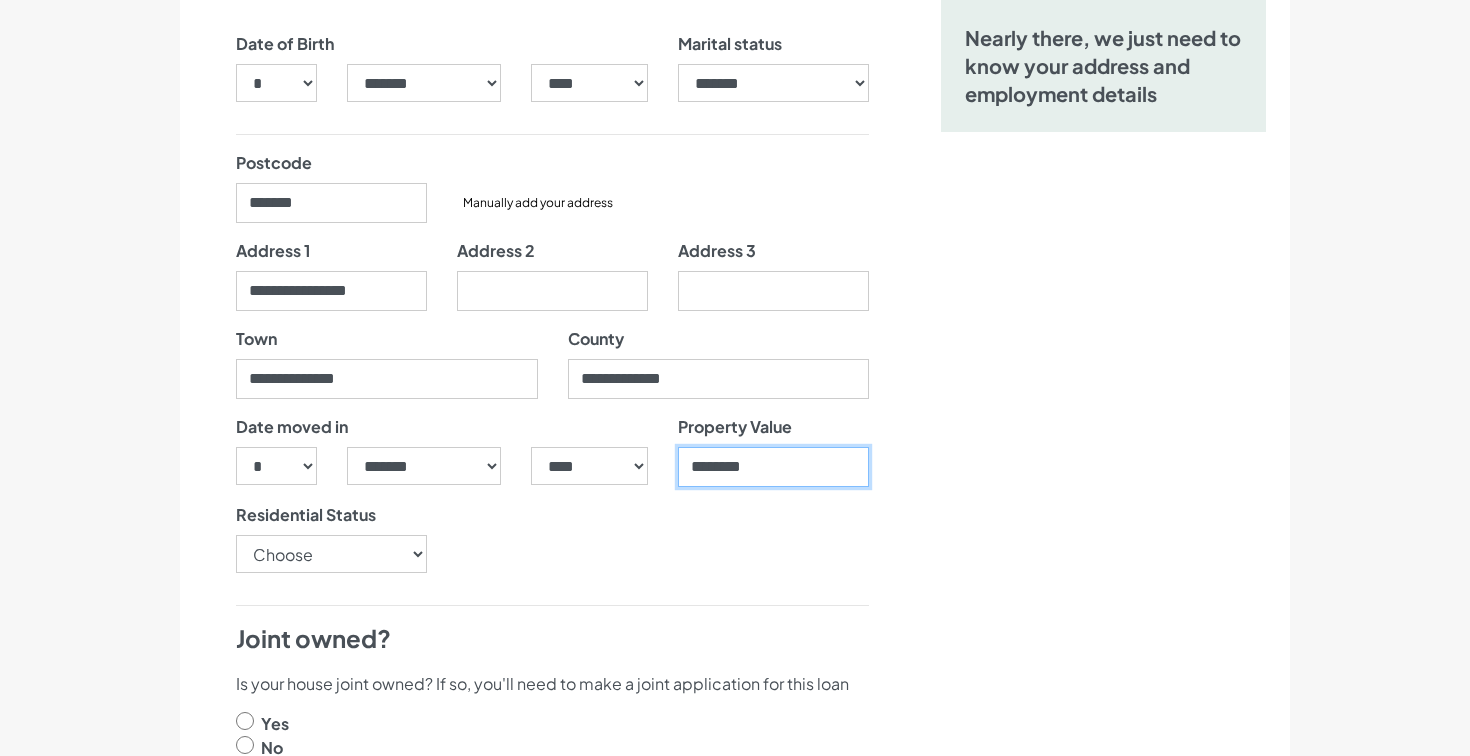 type on "********" 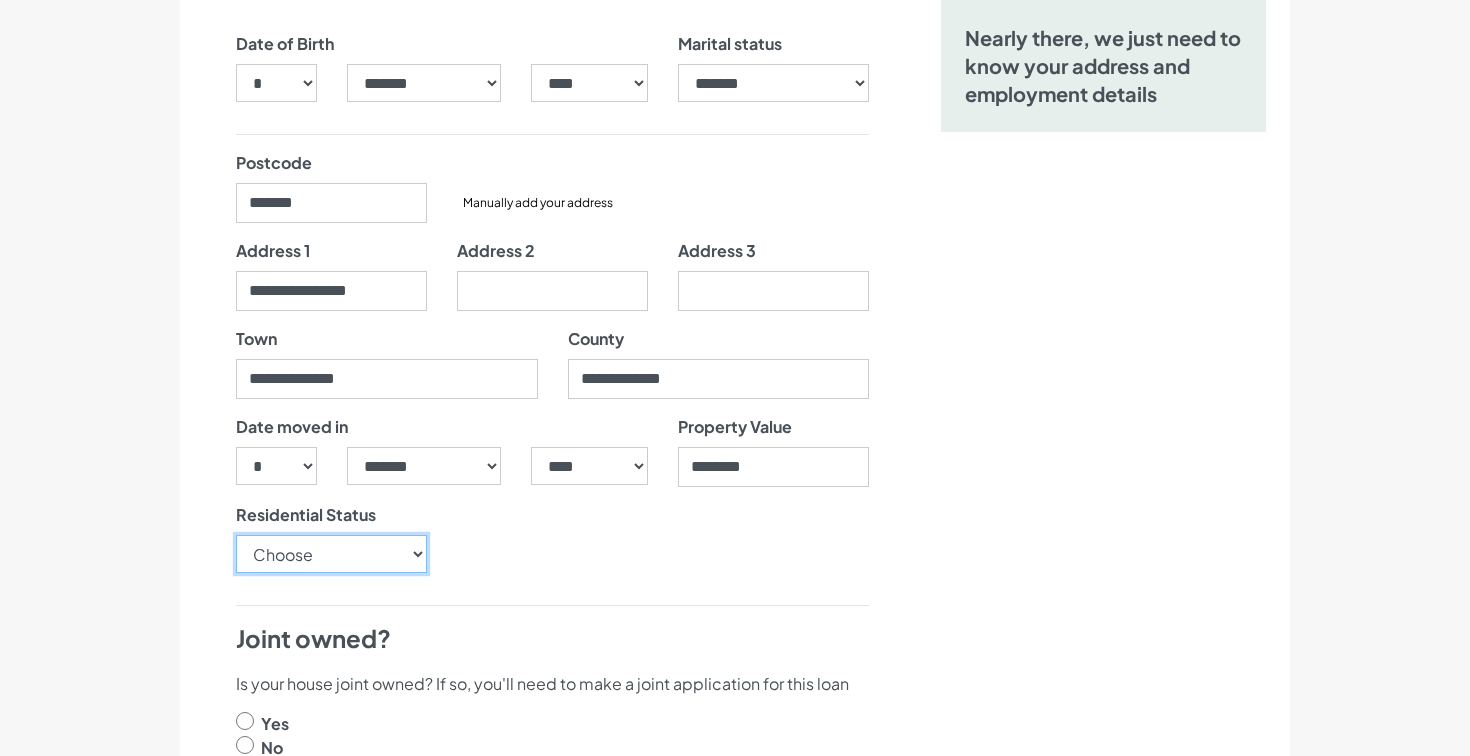 select on "OwnerOccupier" 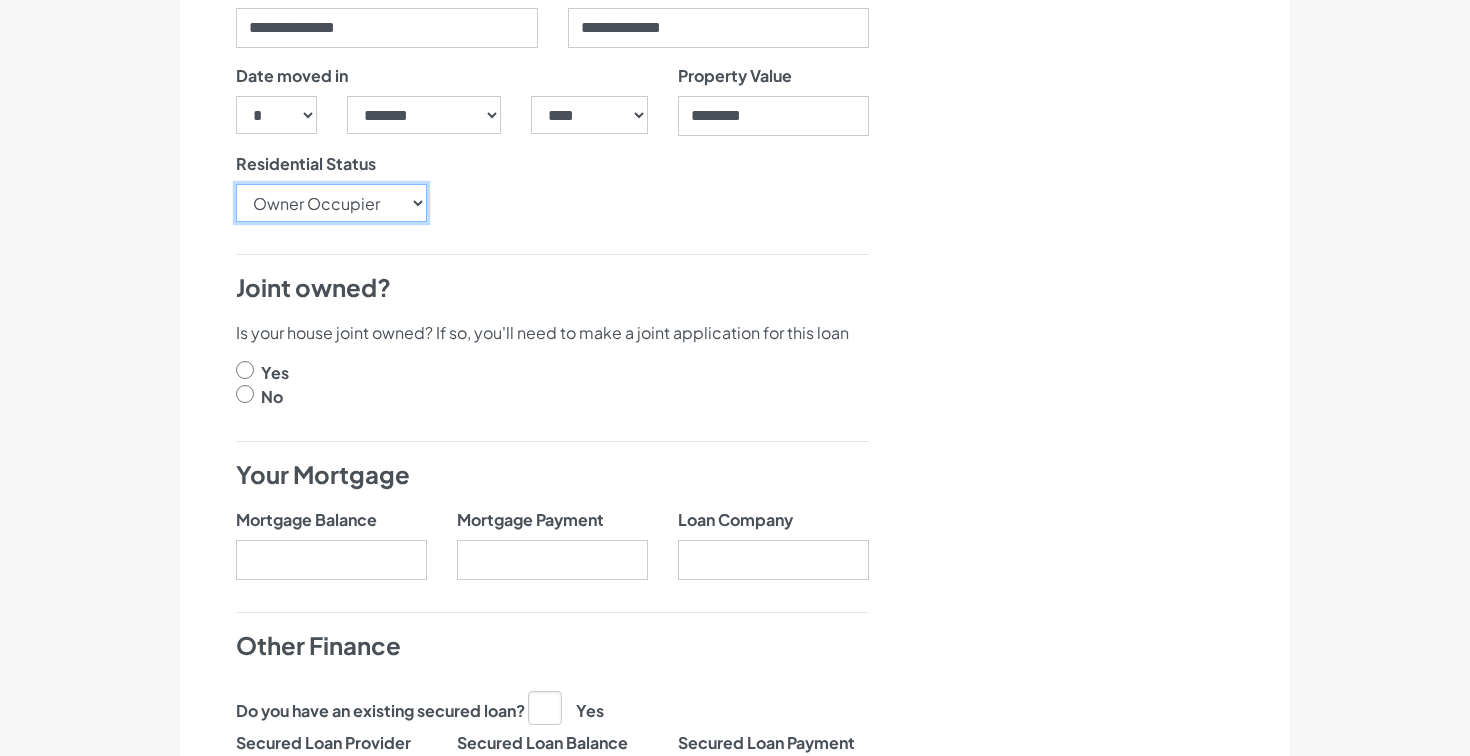 scroll, scrollTop: 669, scrollLeft: 0, axis: vertical 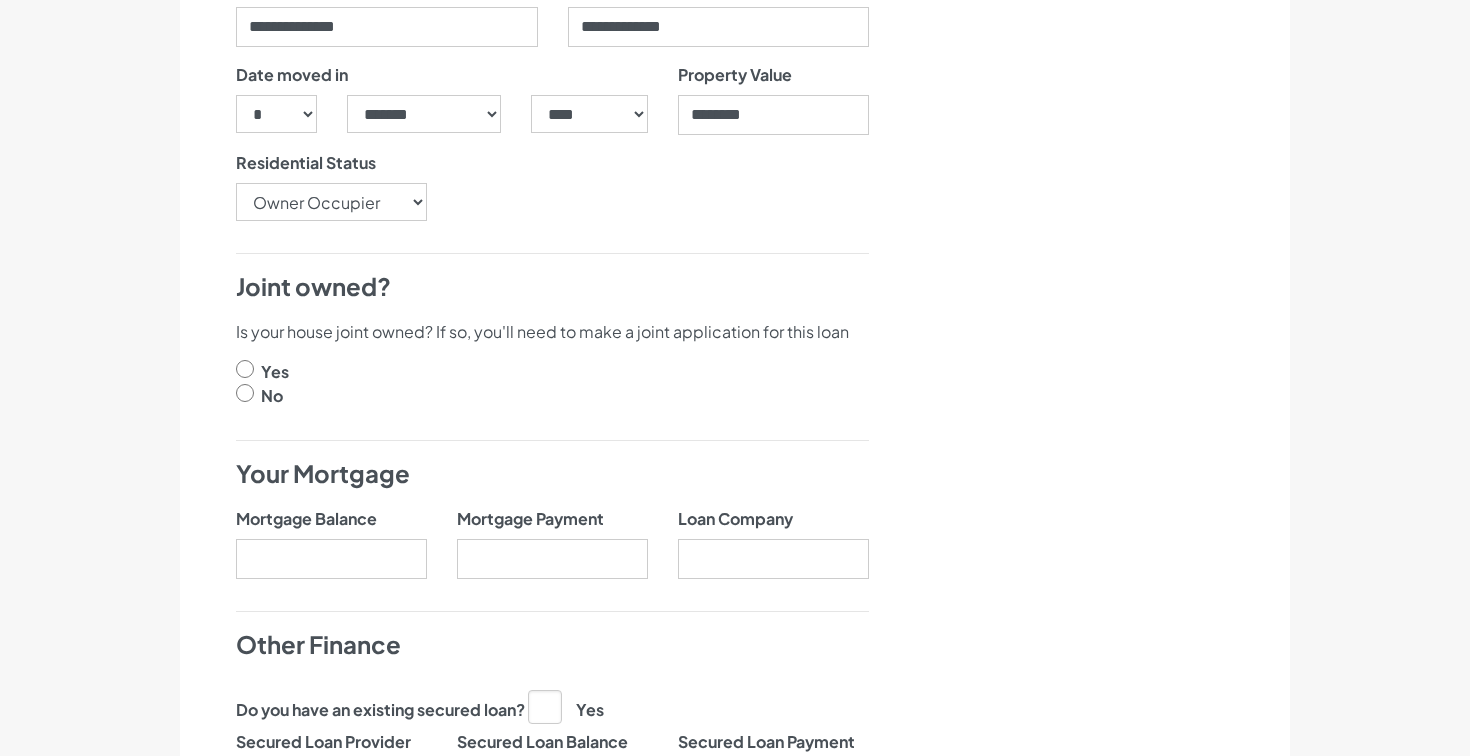 click at bounding box center [245, 393] 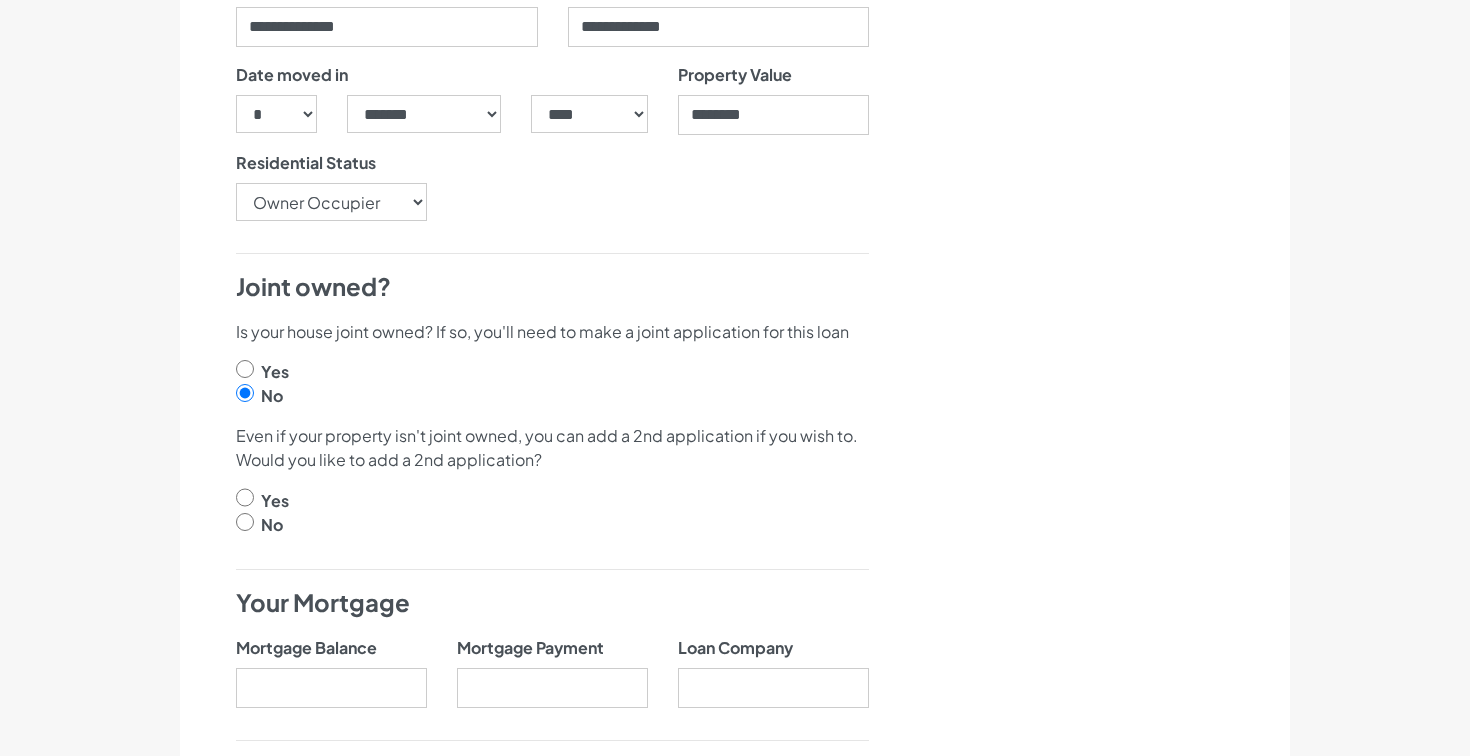 click at bounding box center (245, 522) 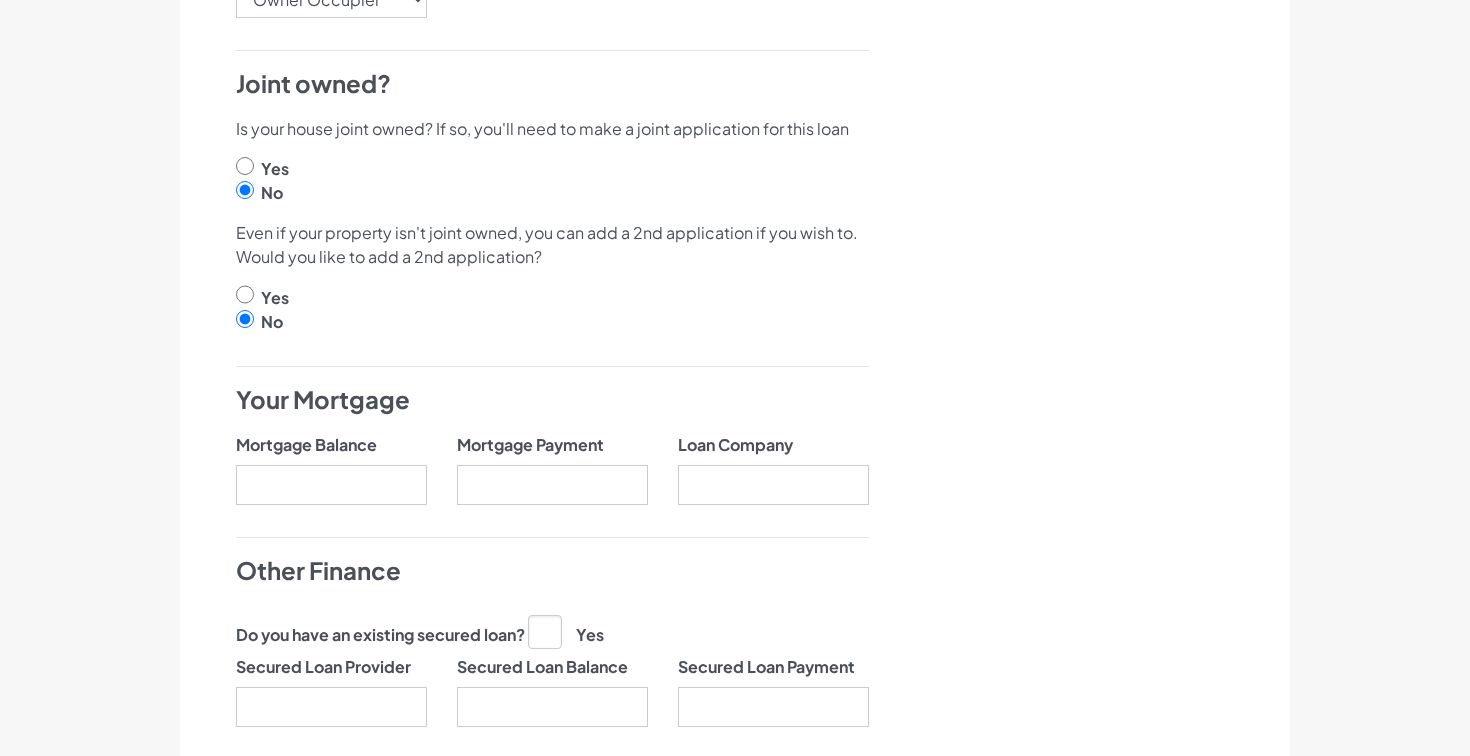 scroll, scrollTop: 877, scrollLeft: 0, axis: vertical 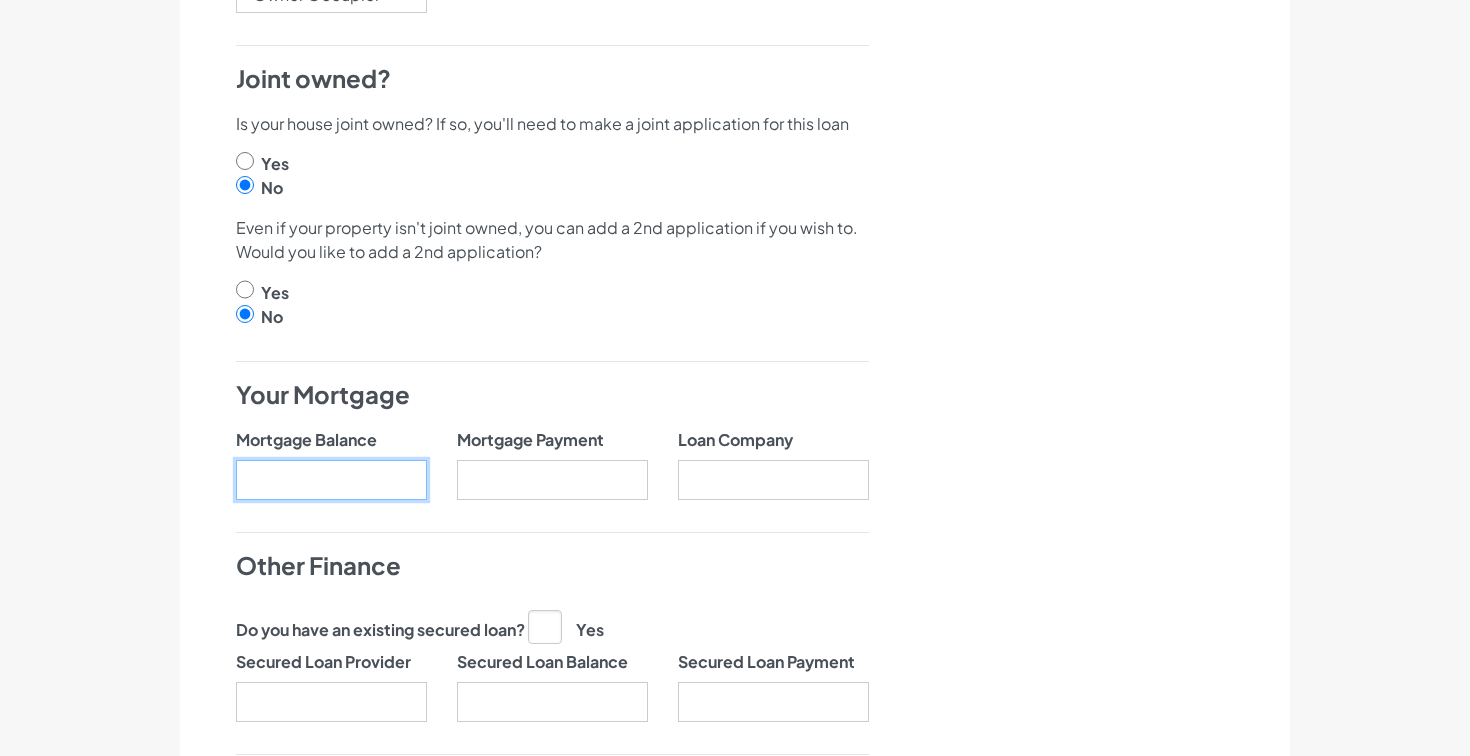 click on "Mortgage Balance" at bounding box center (331, 480) 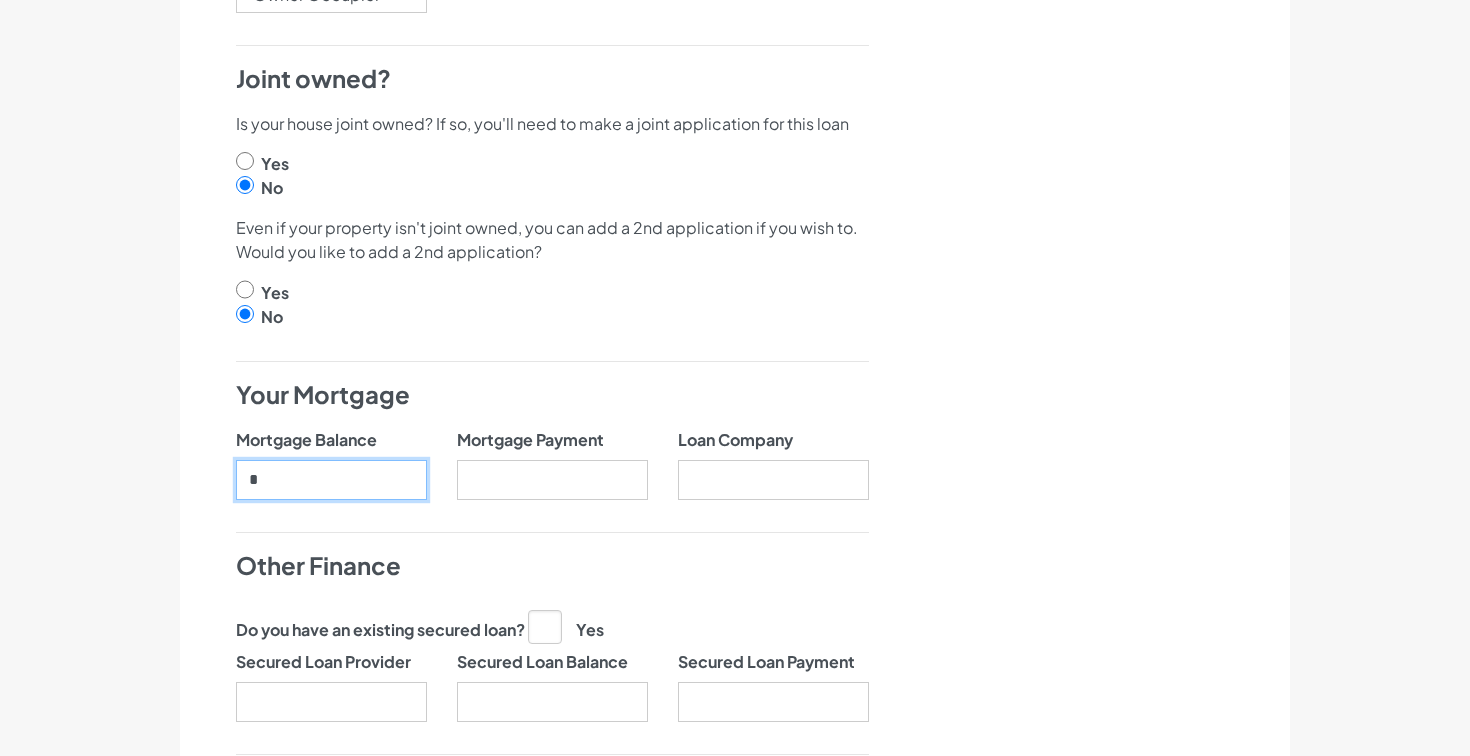 type on "**" 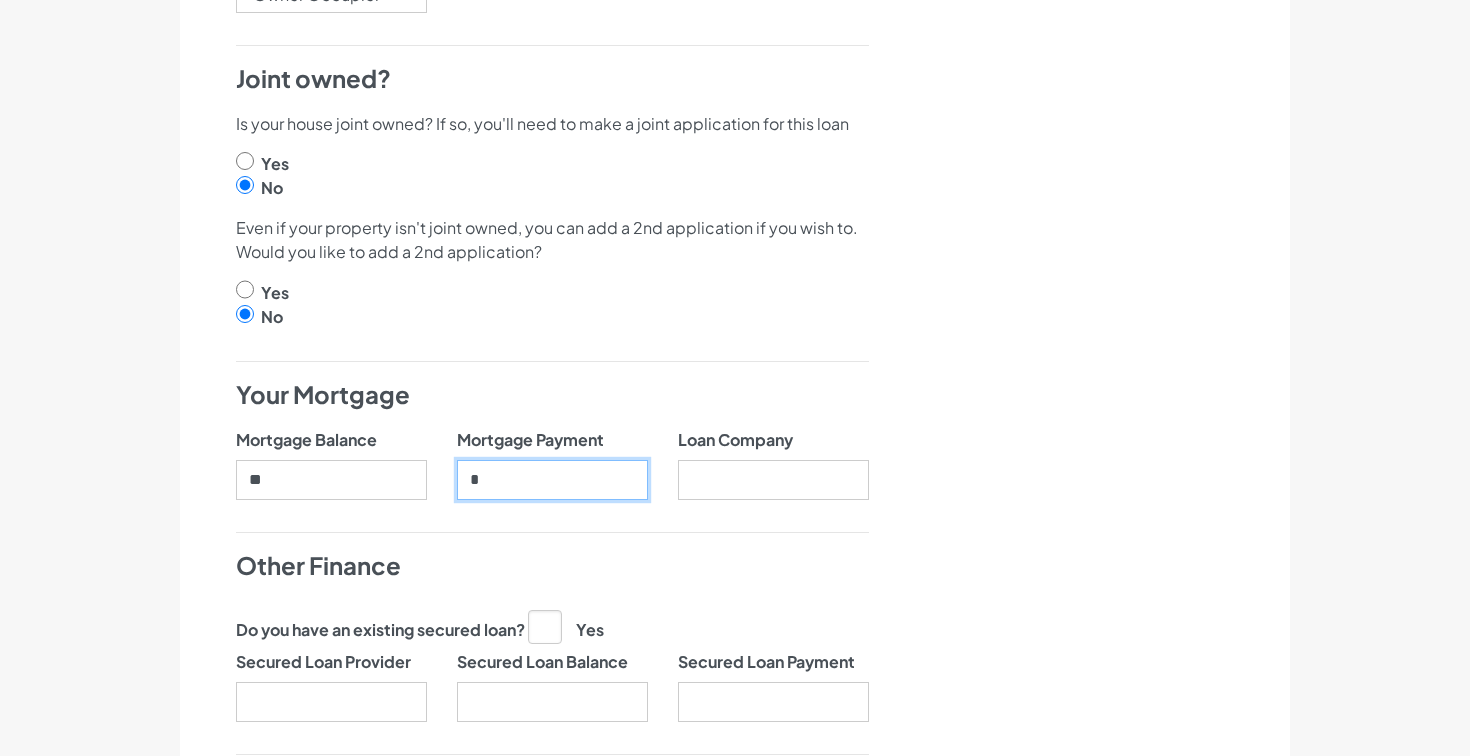 type on "**" 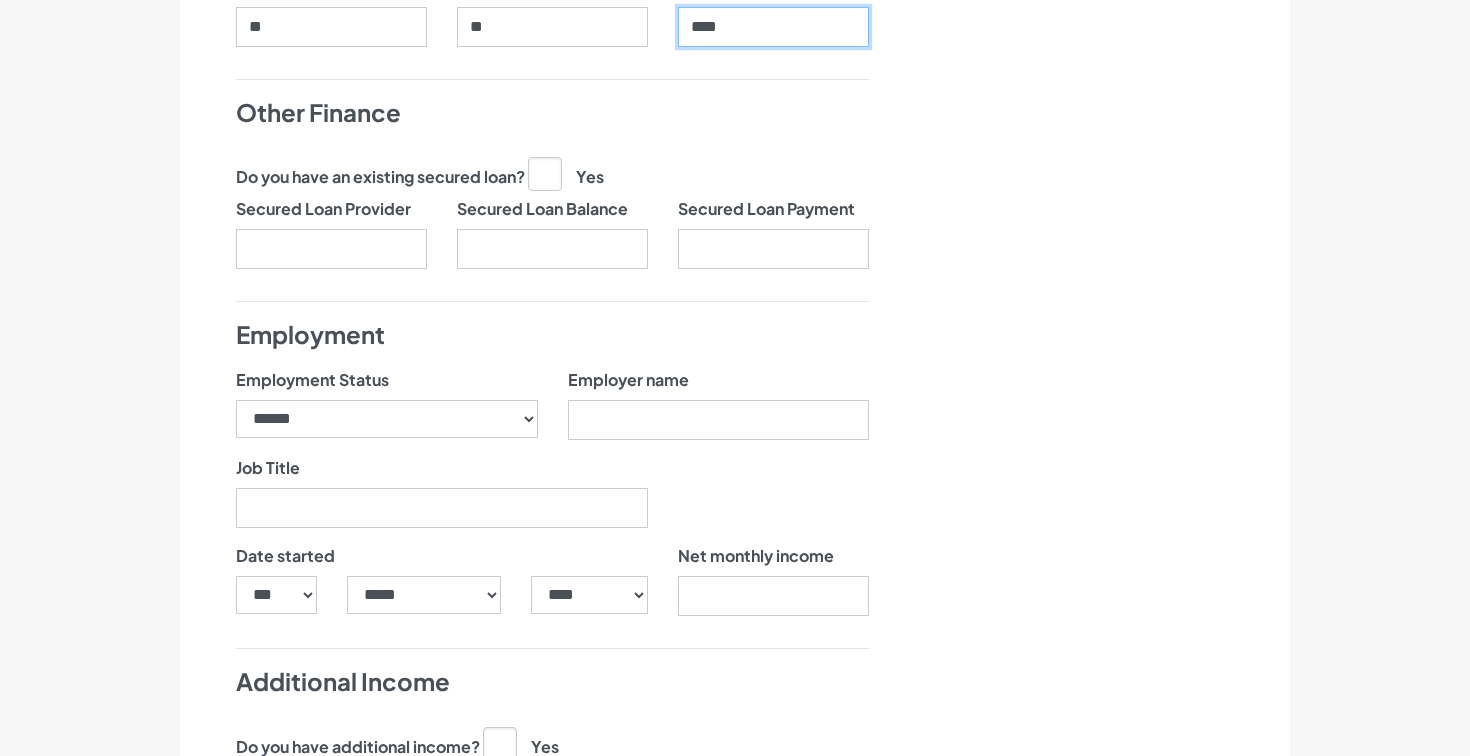 scroll, scrollTop: 1335, scrollLeft: 0, axis: vertical 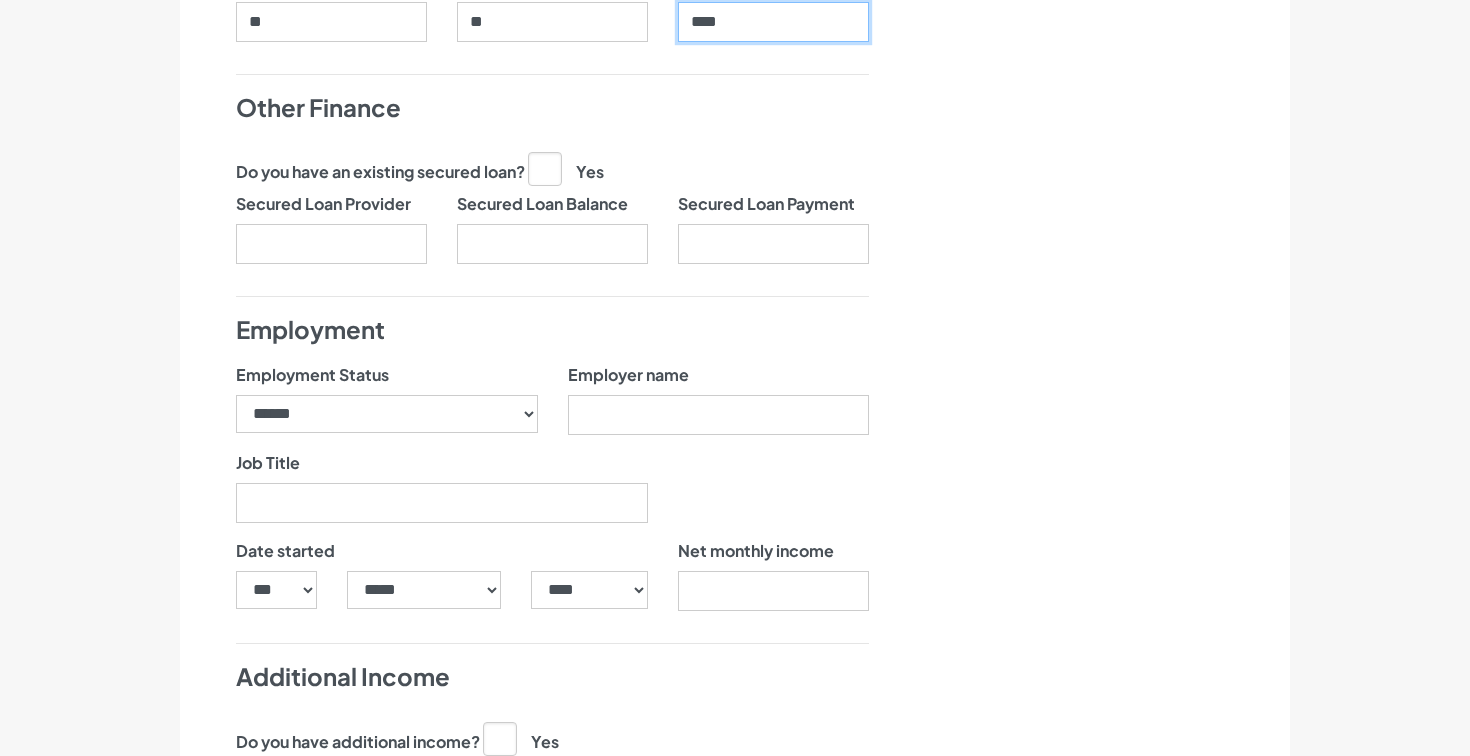 type on "****" 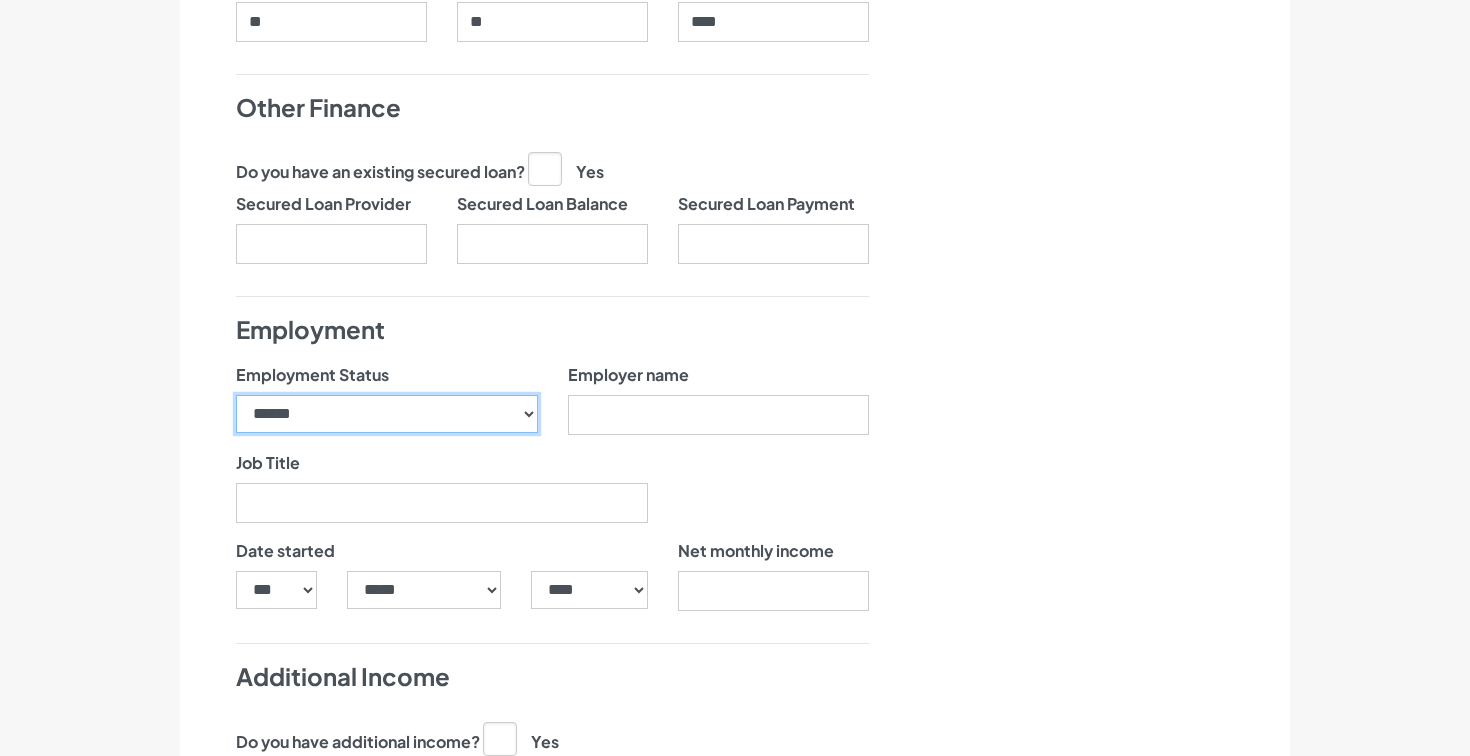 select on "********" 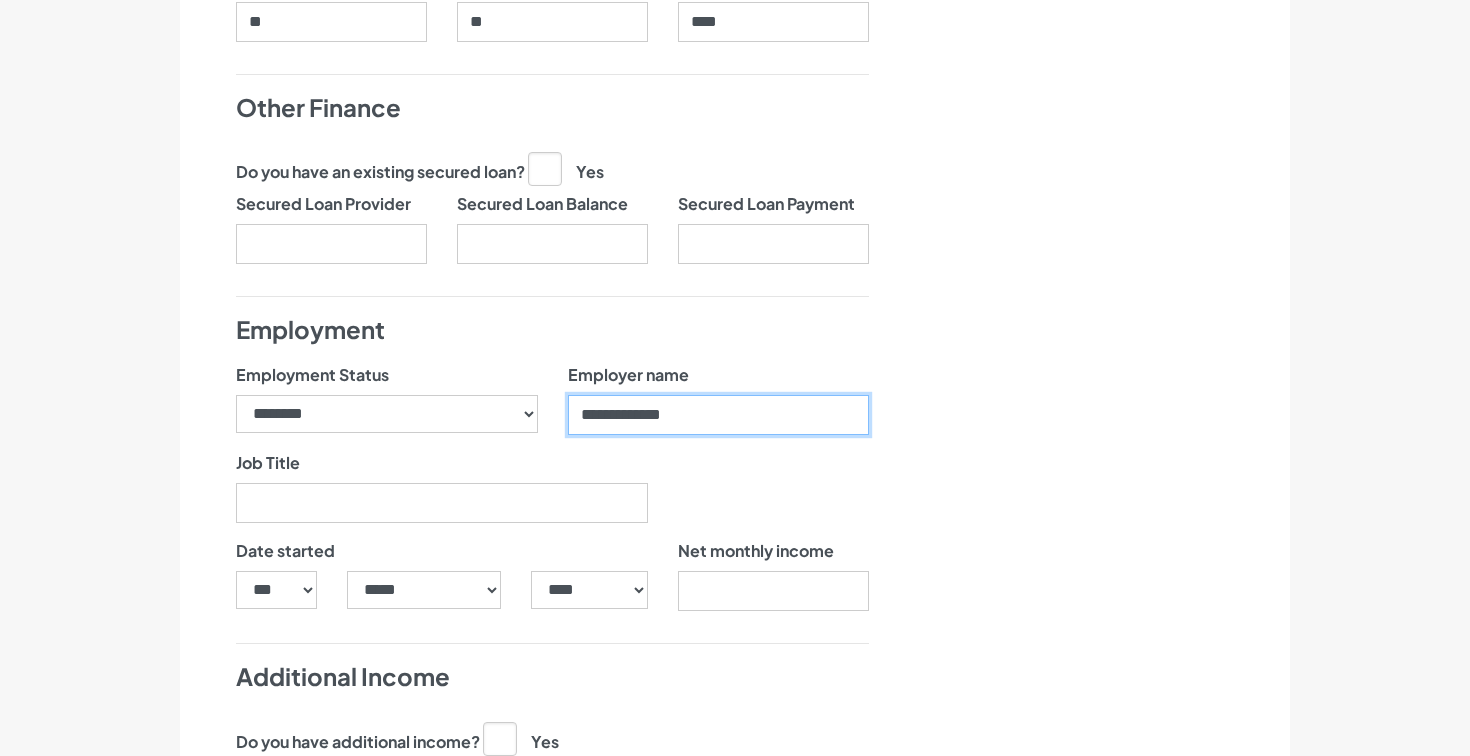 type on "**********" 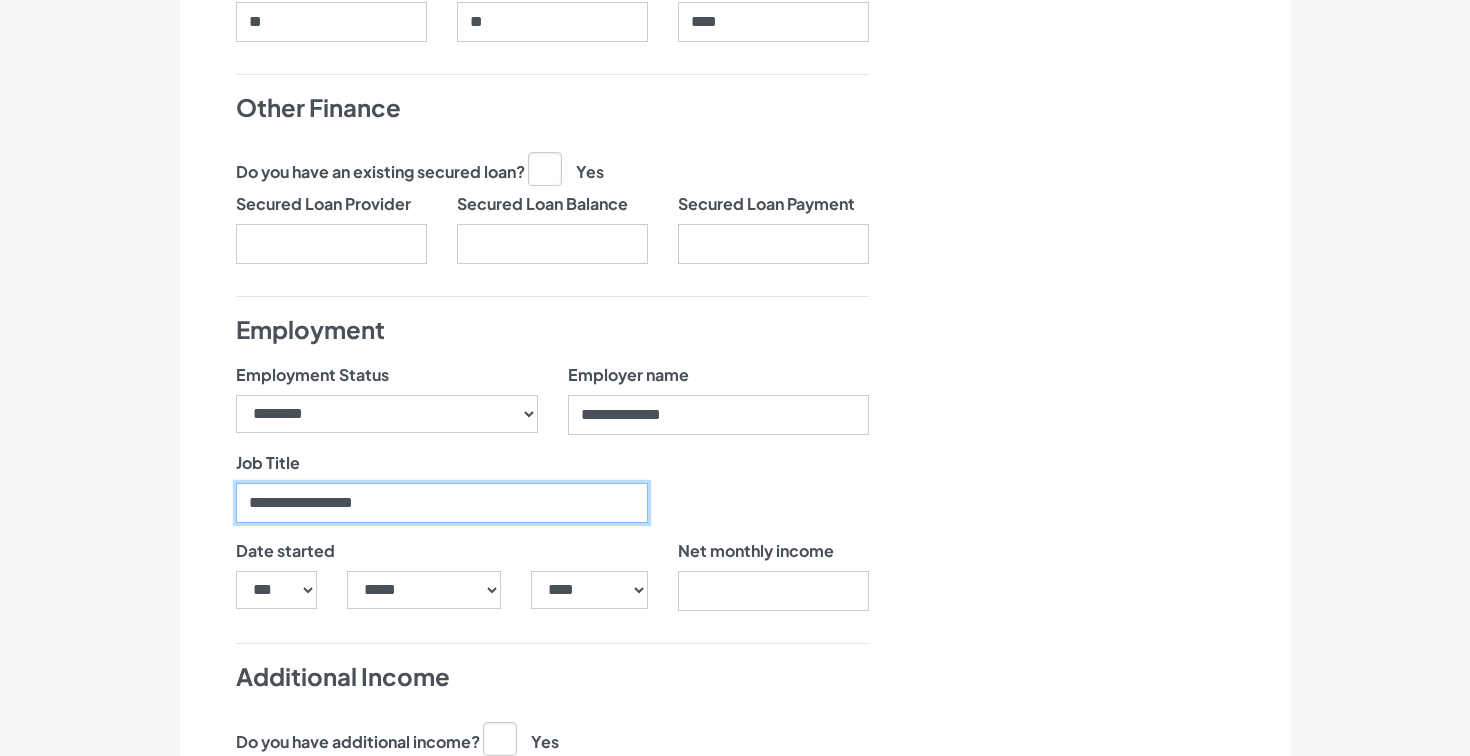 type on "**********" 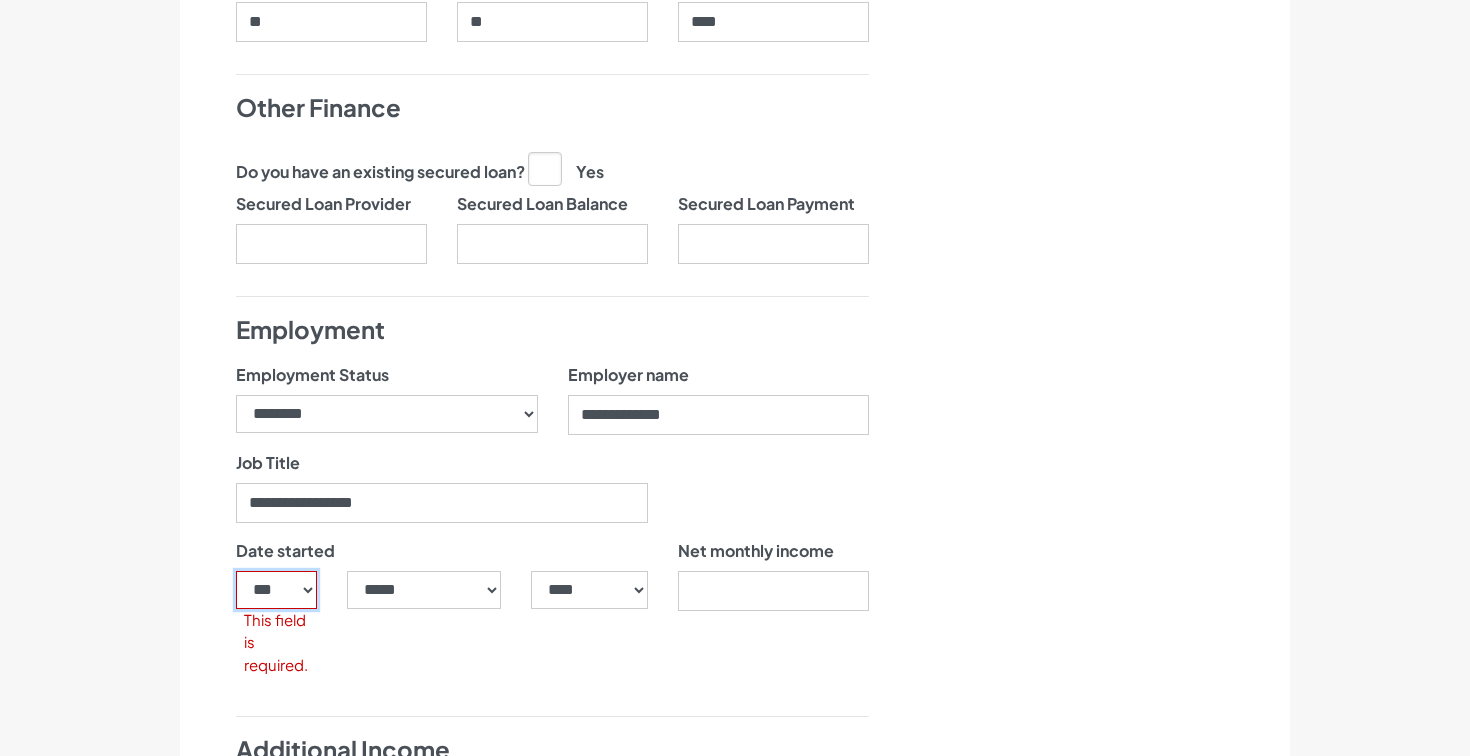 select on "**" 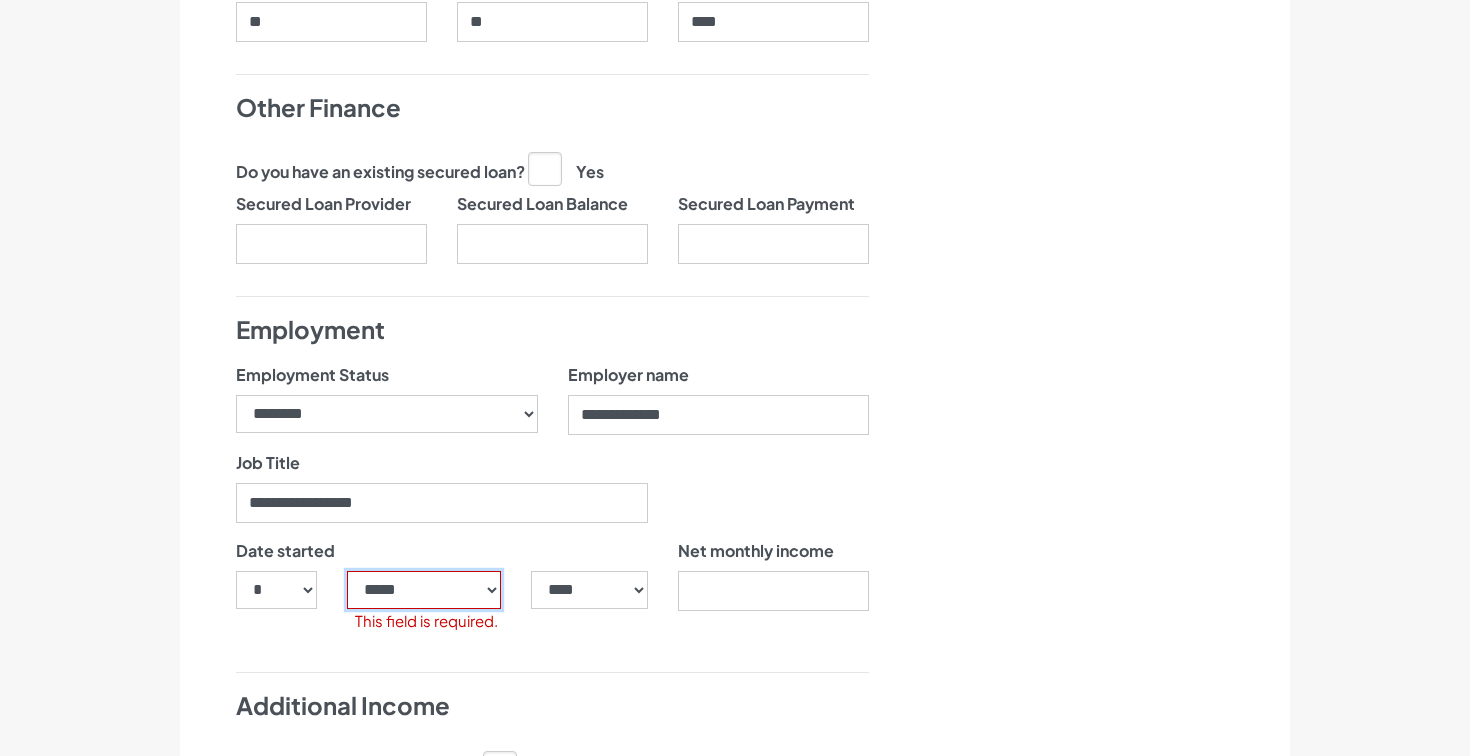 select on "**" 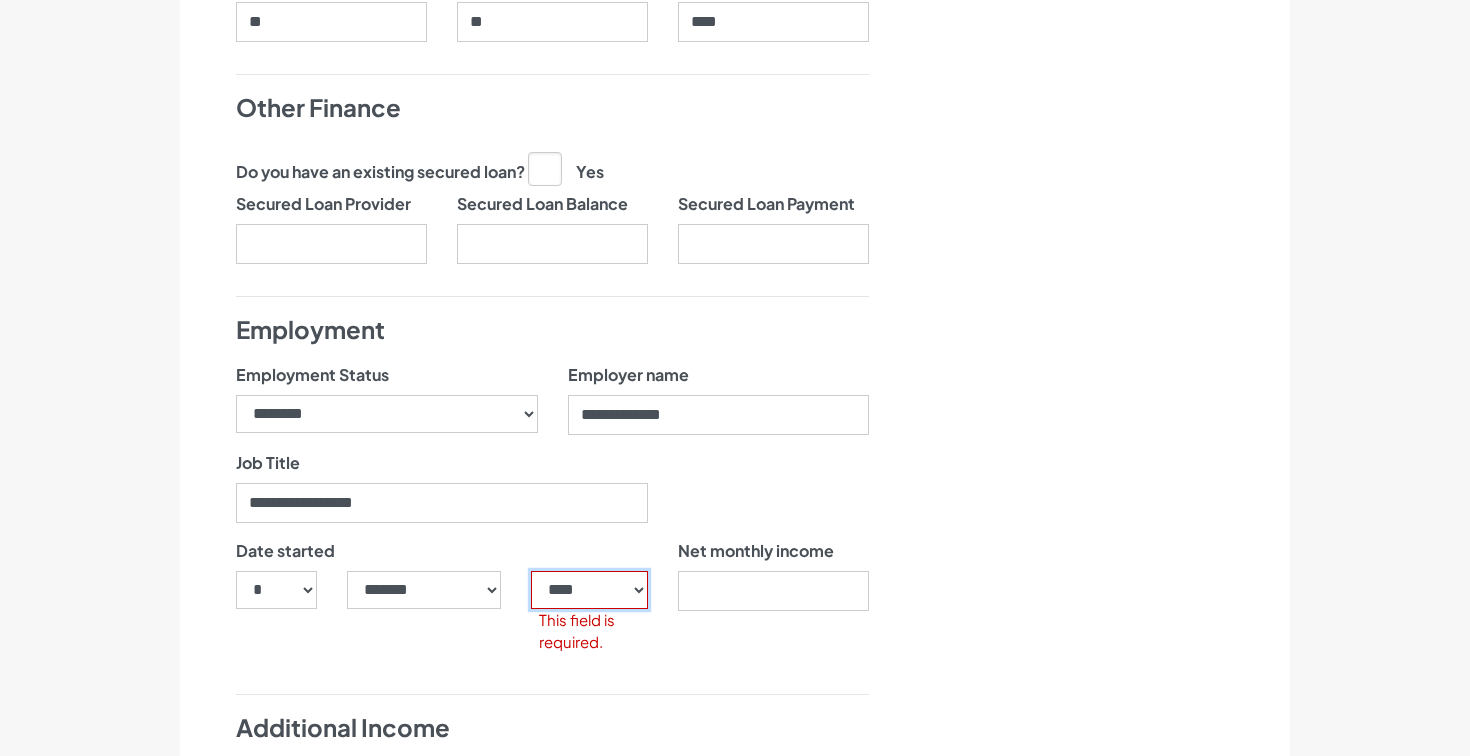 select on "****" 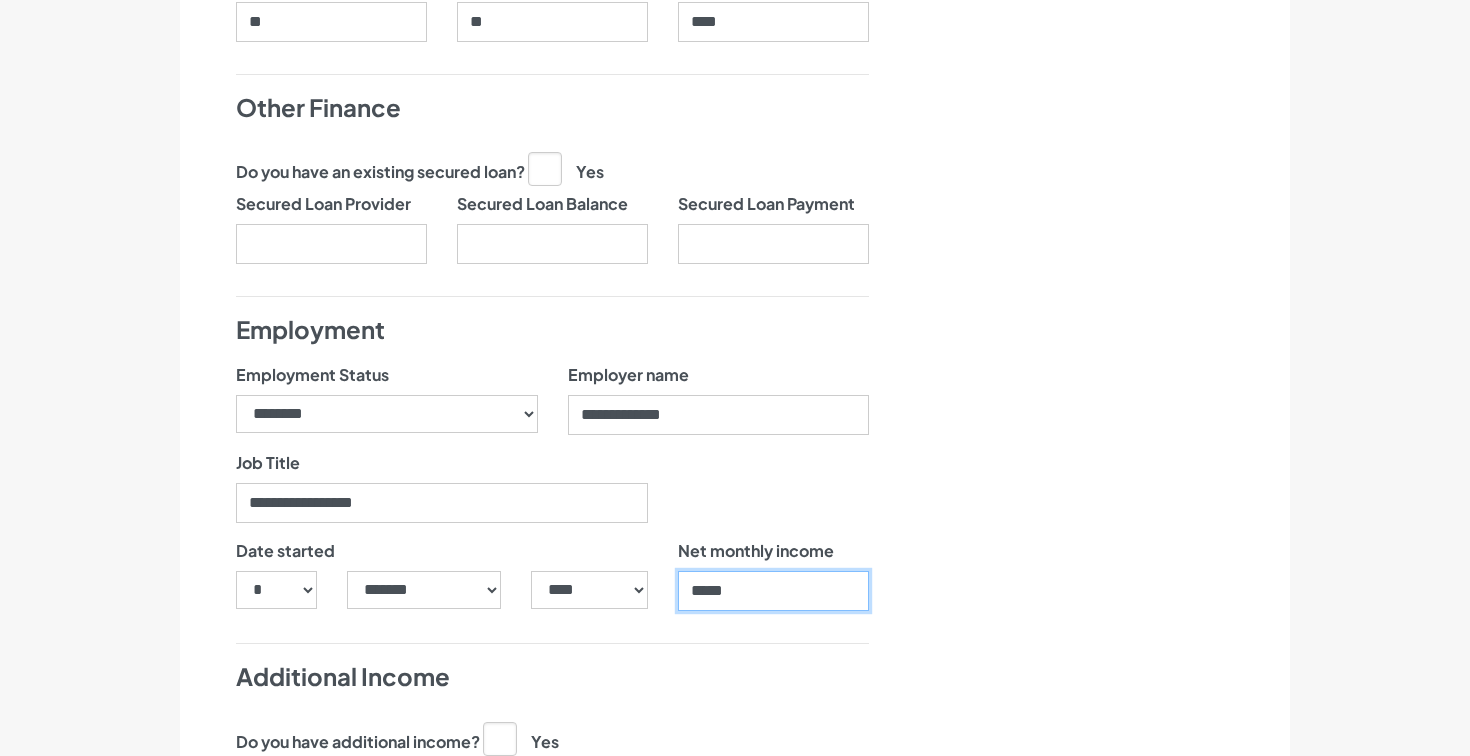 type on "******" 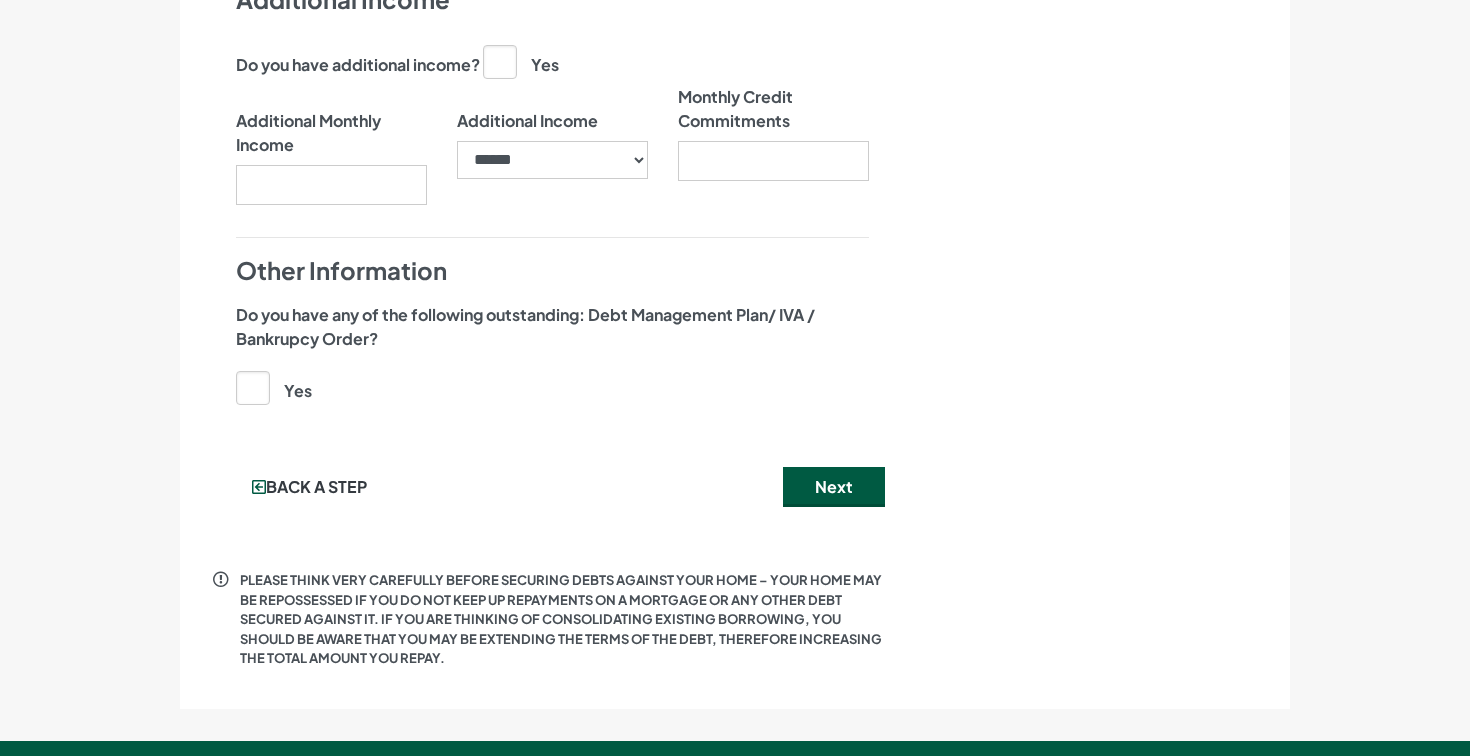 scroll, scrollTop: 2039, scrollLeft: 0, axis: vertical 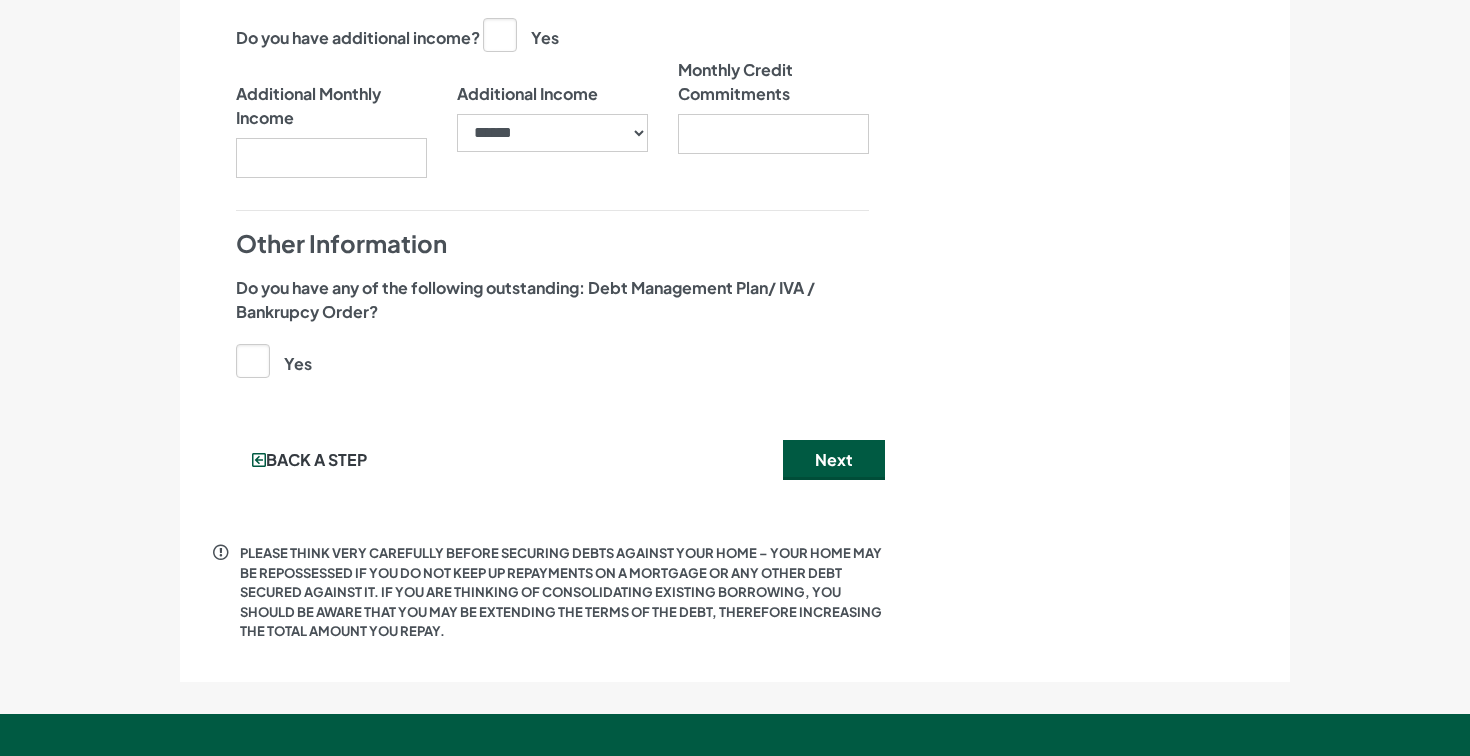 click on "Next" at bounding box center (834, 460) 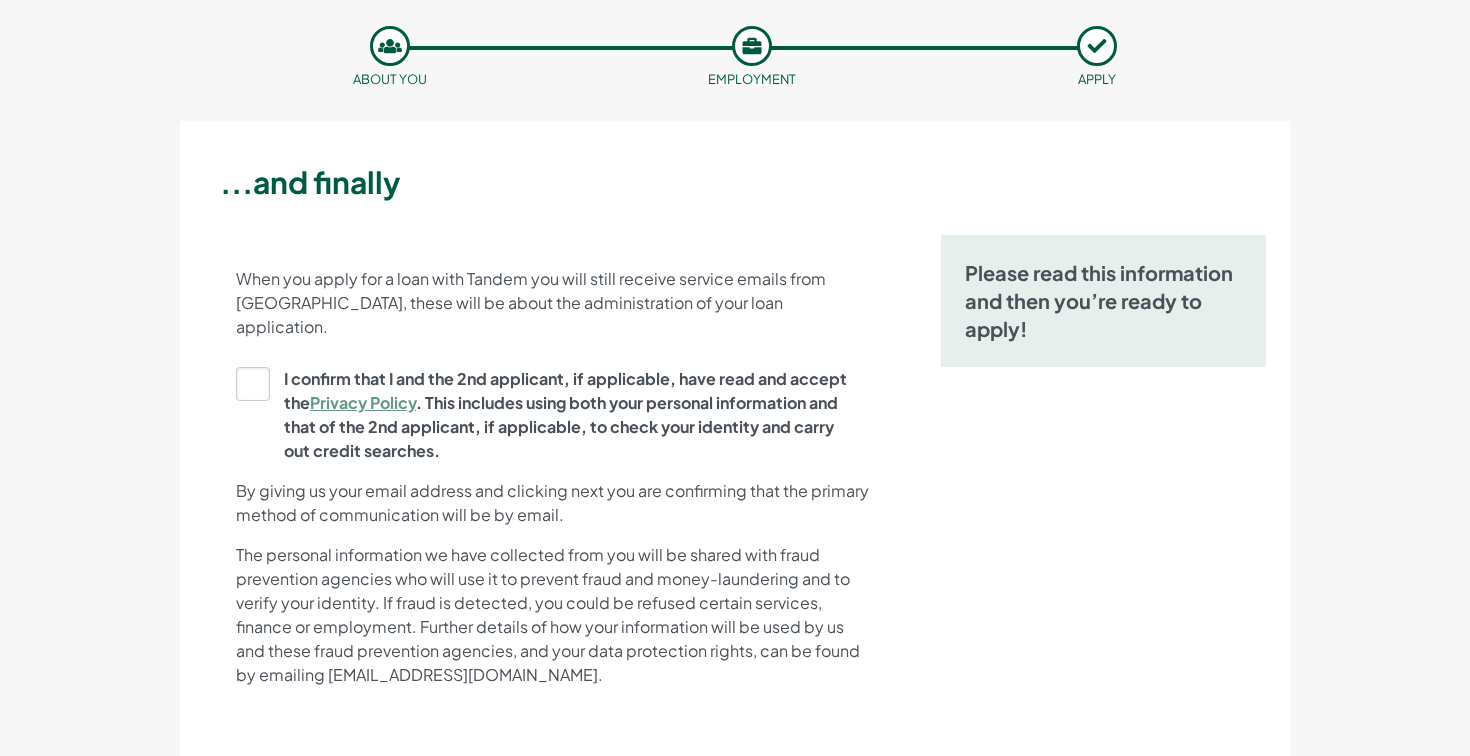 scroll, scrollTop: 98, scrollLeft: 0, axis: vertical 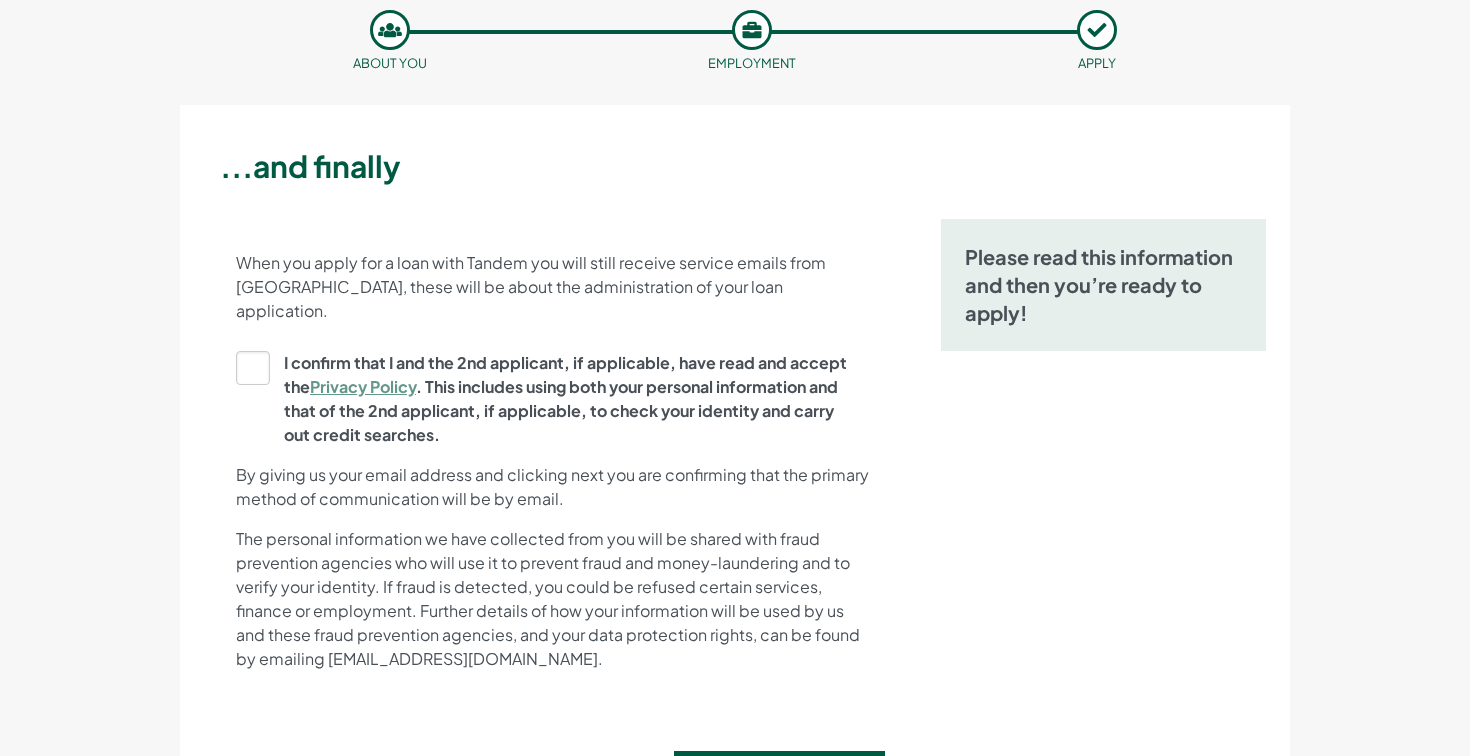 click on "I confirm that I and the 2nd applicant, if applicable, have read and accept the  Privacy Policy . This includes using both your personal information and that of the 2nd applicant, if applicable, to check your identity and carry out credit searches." at bounding box center (546, 399) 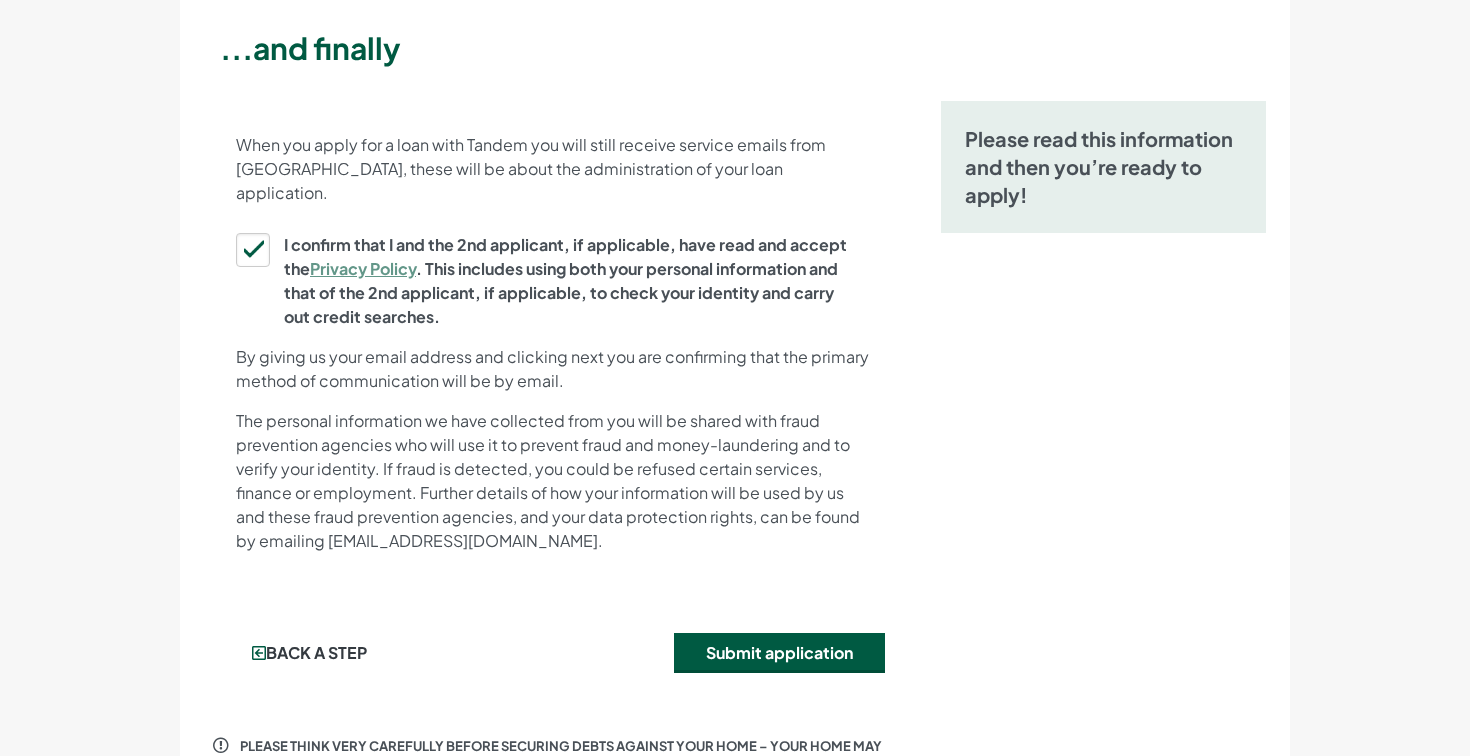 scroll, scrollTop: 327, scrollLeft: 0, axis: vertical 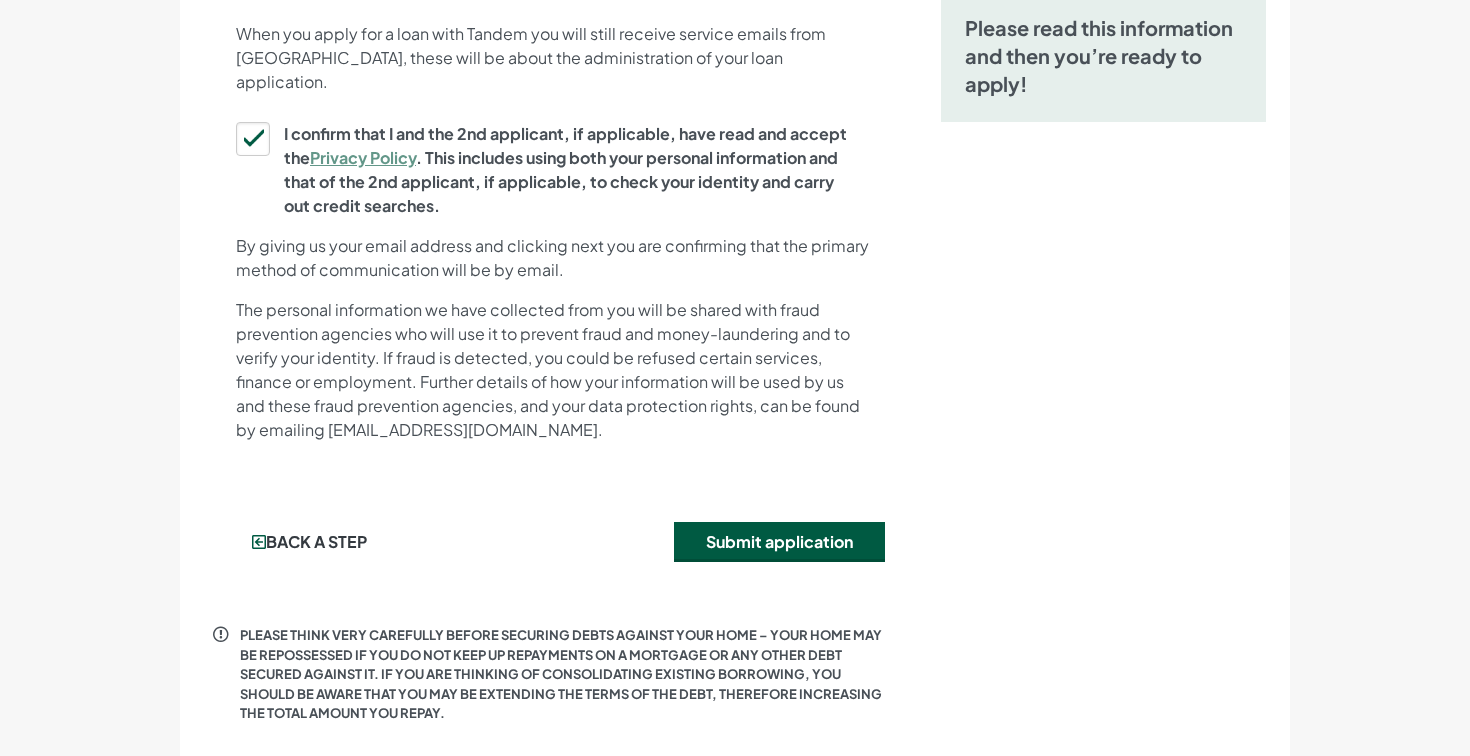 click on "Submit application" at bounding box center (779, 542) 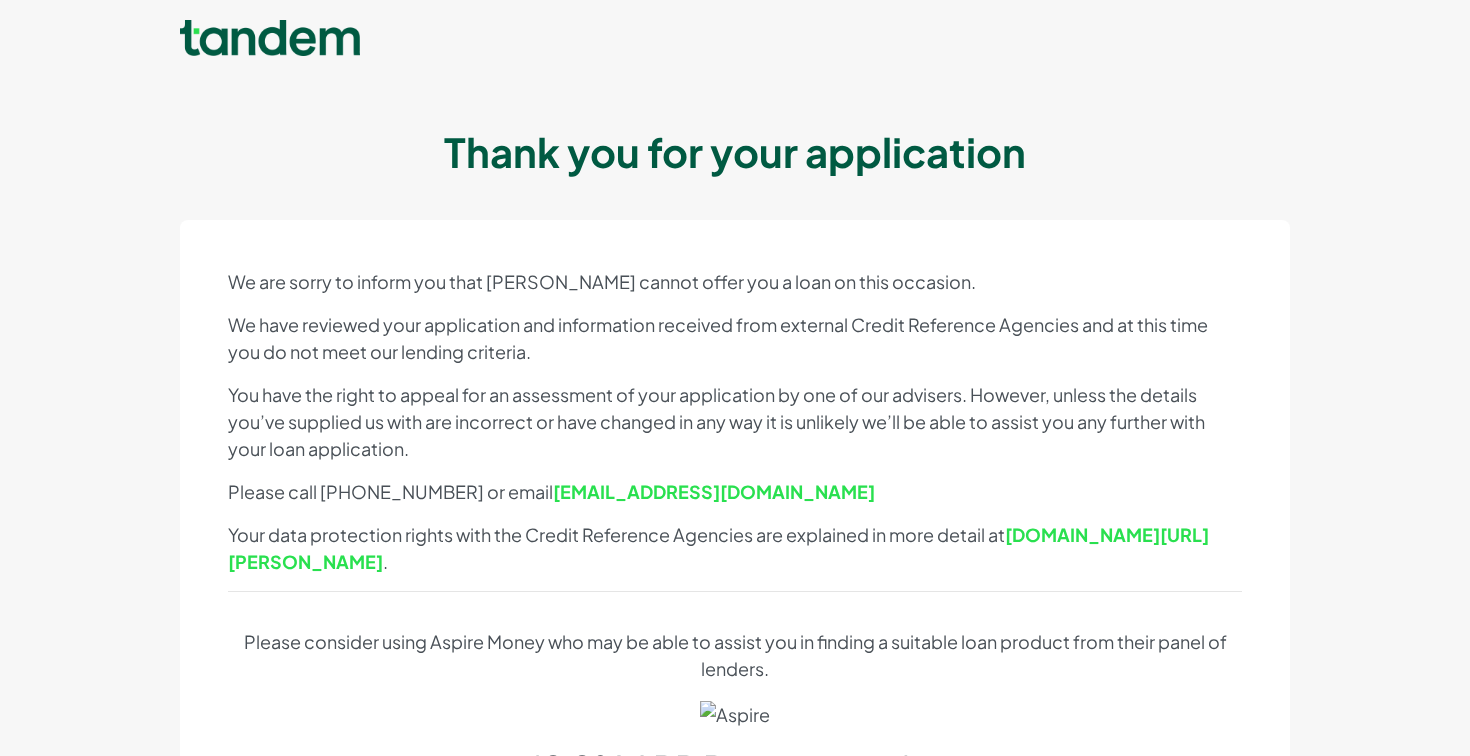 scroll, scrollTop: 0, scrollLeft: 0, axis: both 